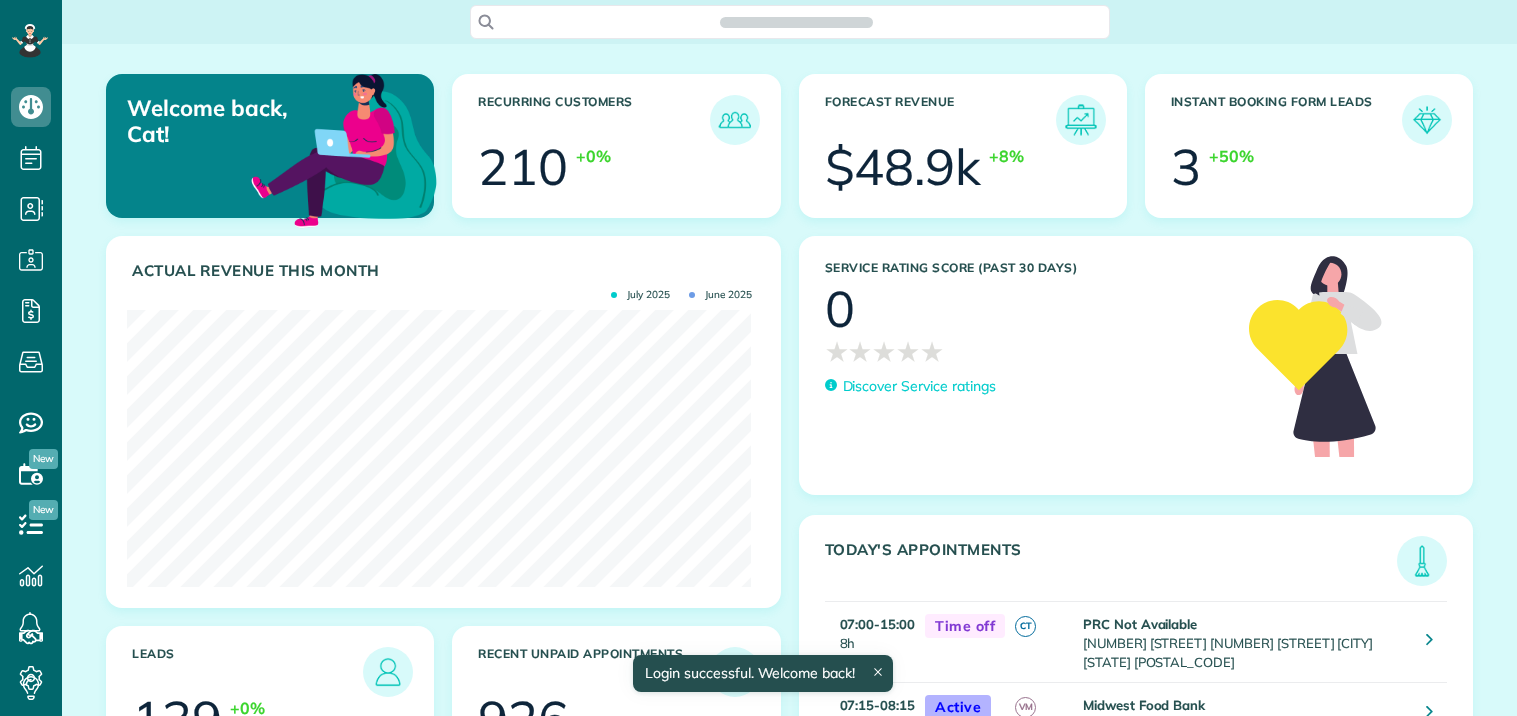 scroll, scrollTop: 0, scrollLeft: 0, axis: both 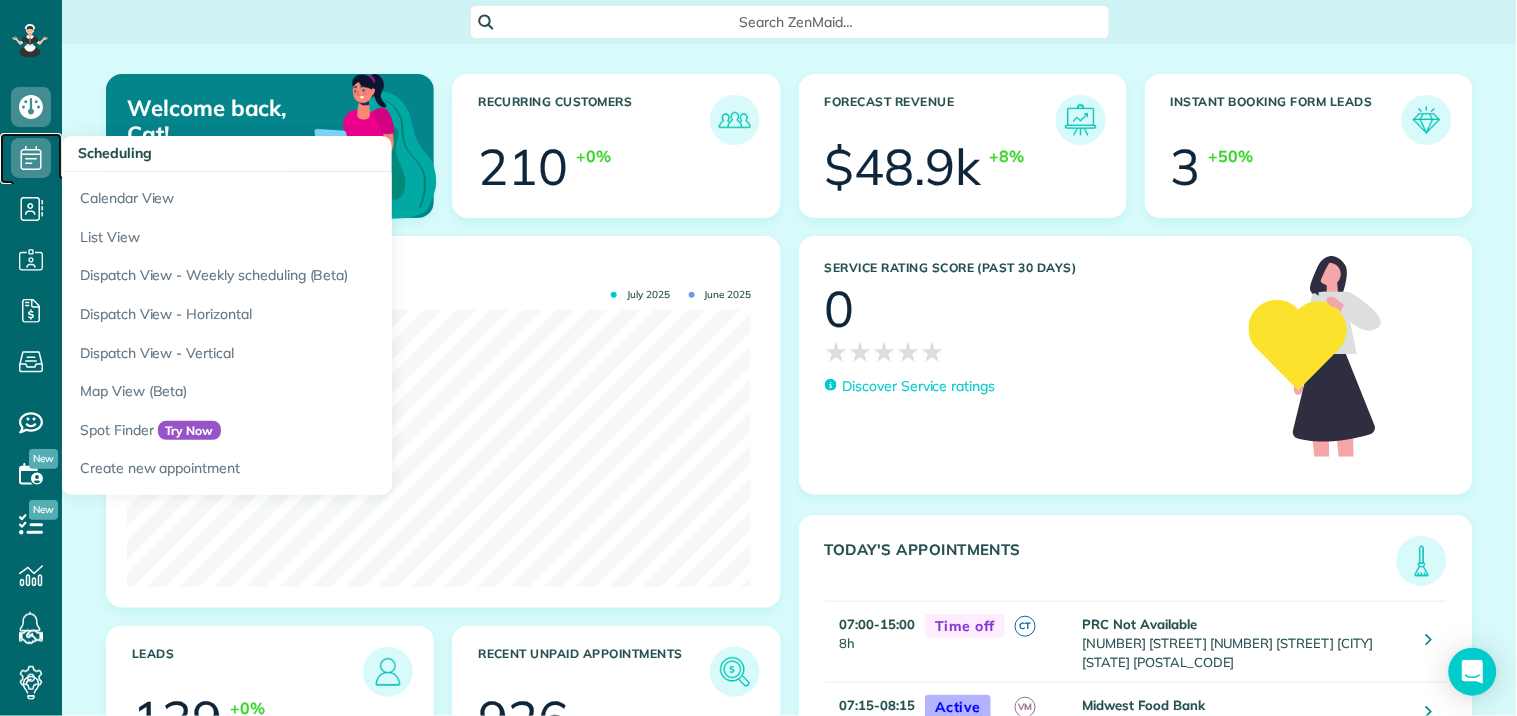 click 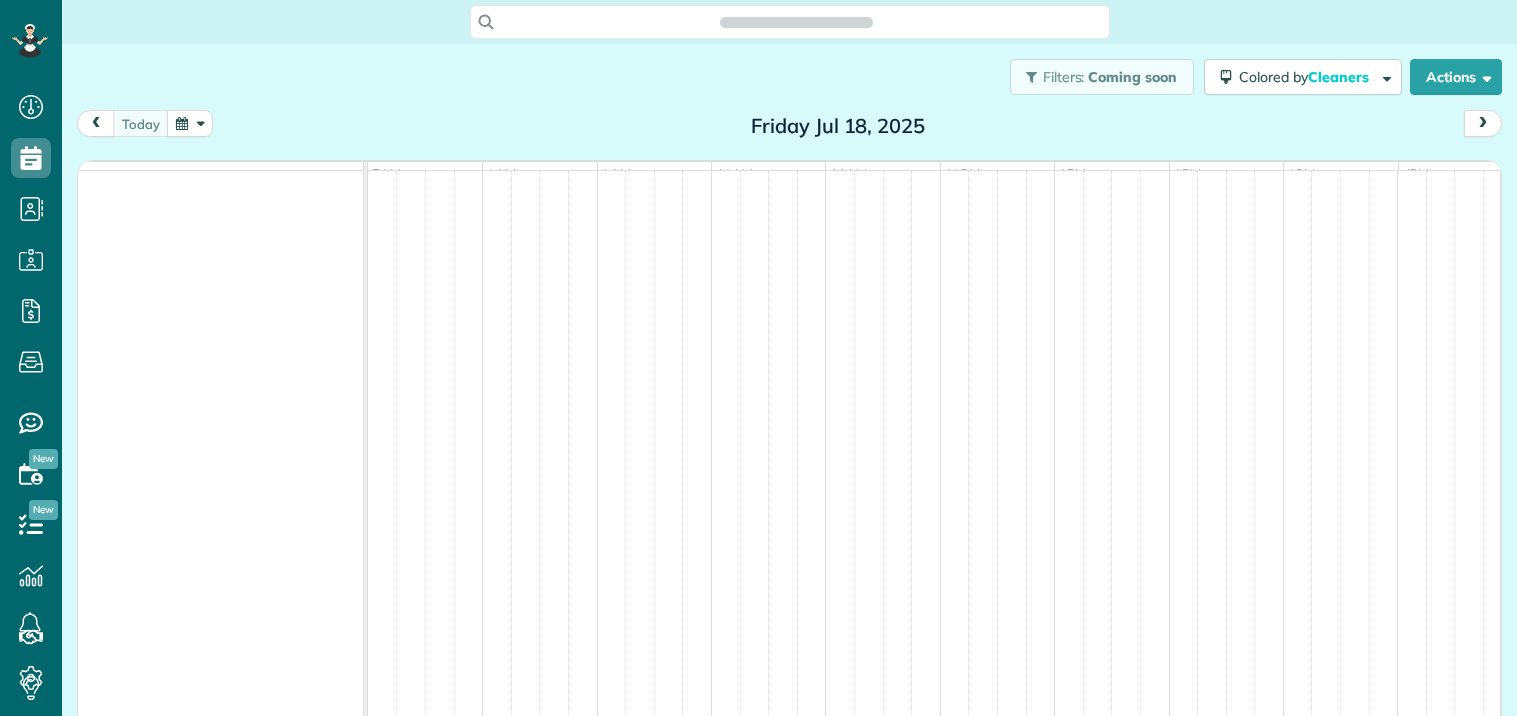 scroll, scrollTop: 0, scrollLeft: 0, axis: both 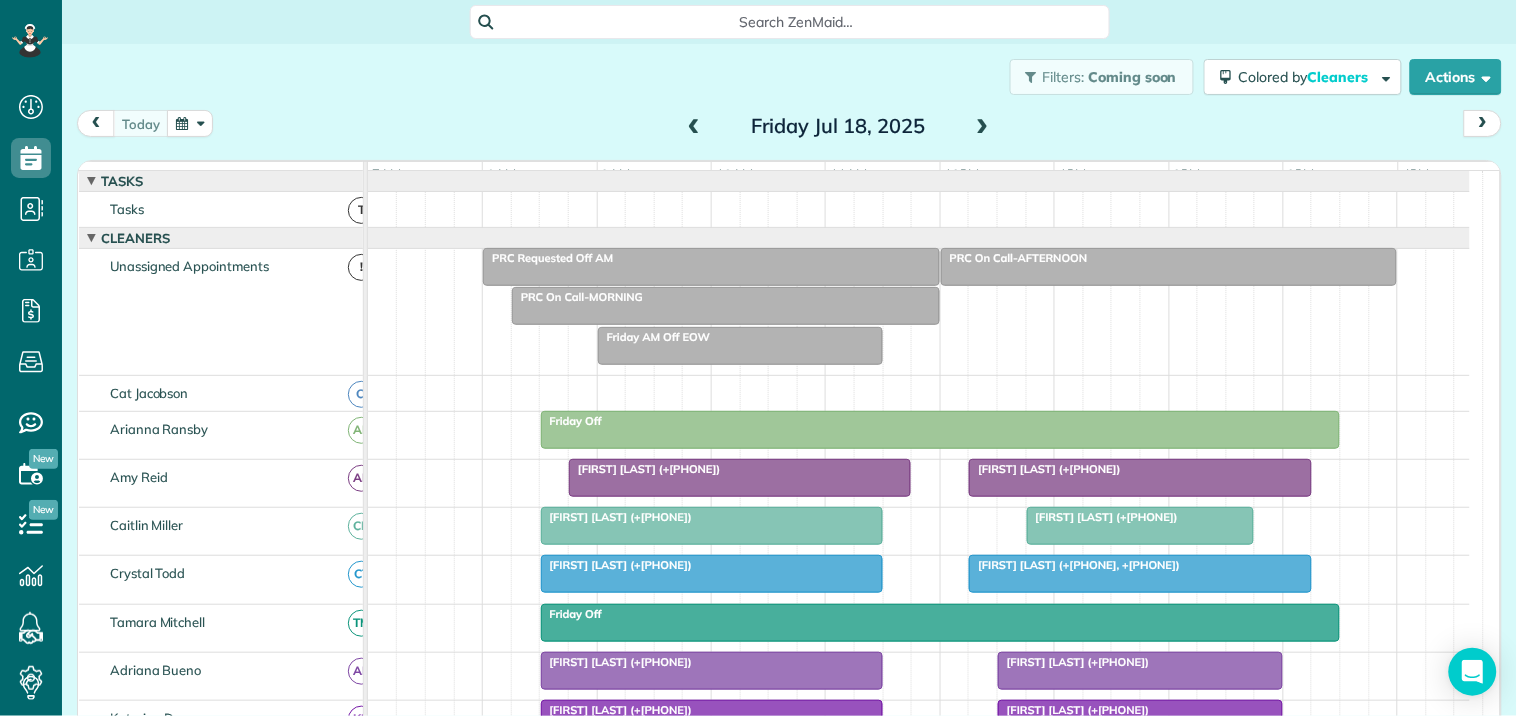 click at bounding box center (190, 123) 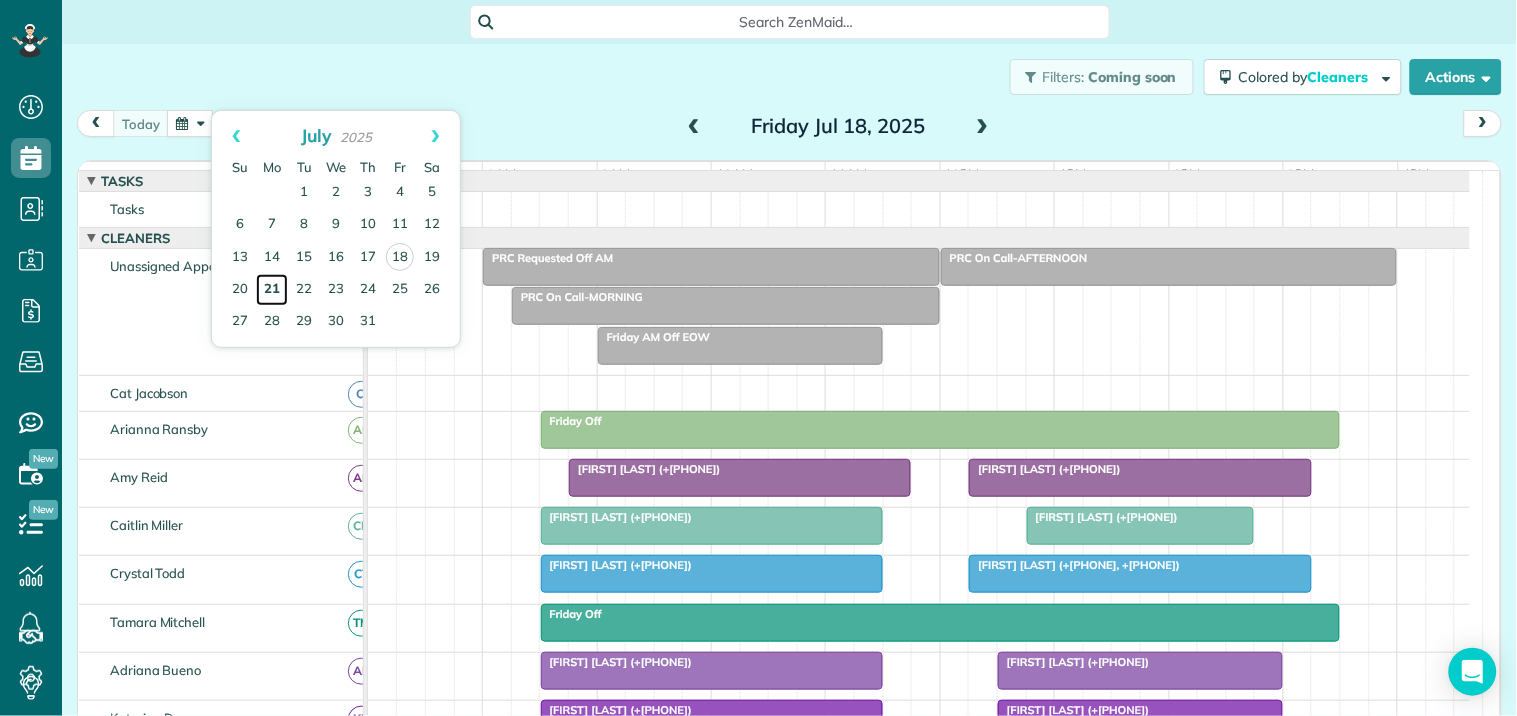 click on "21" at bounding box center [272, 290] 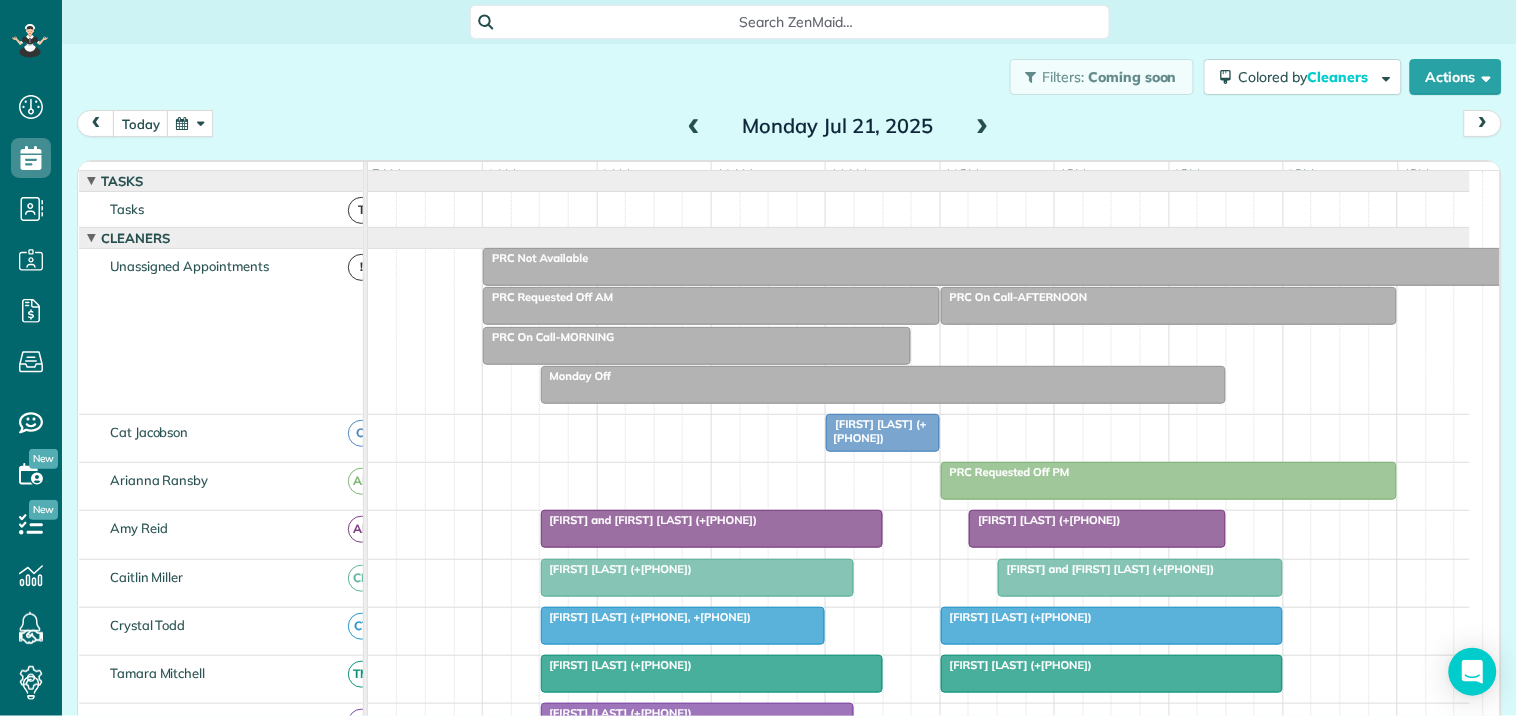 click on "Julie Porter (+17575030146)" at bounding box center (882, 431) 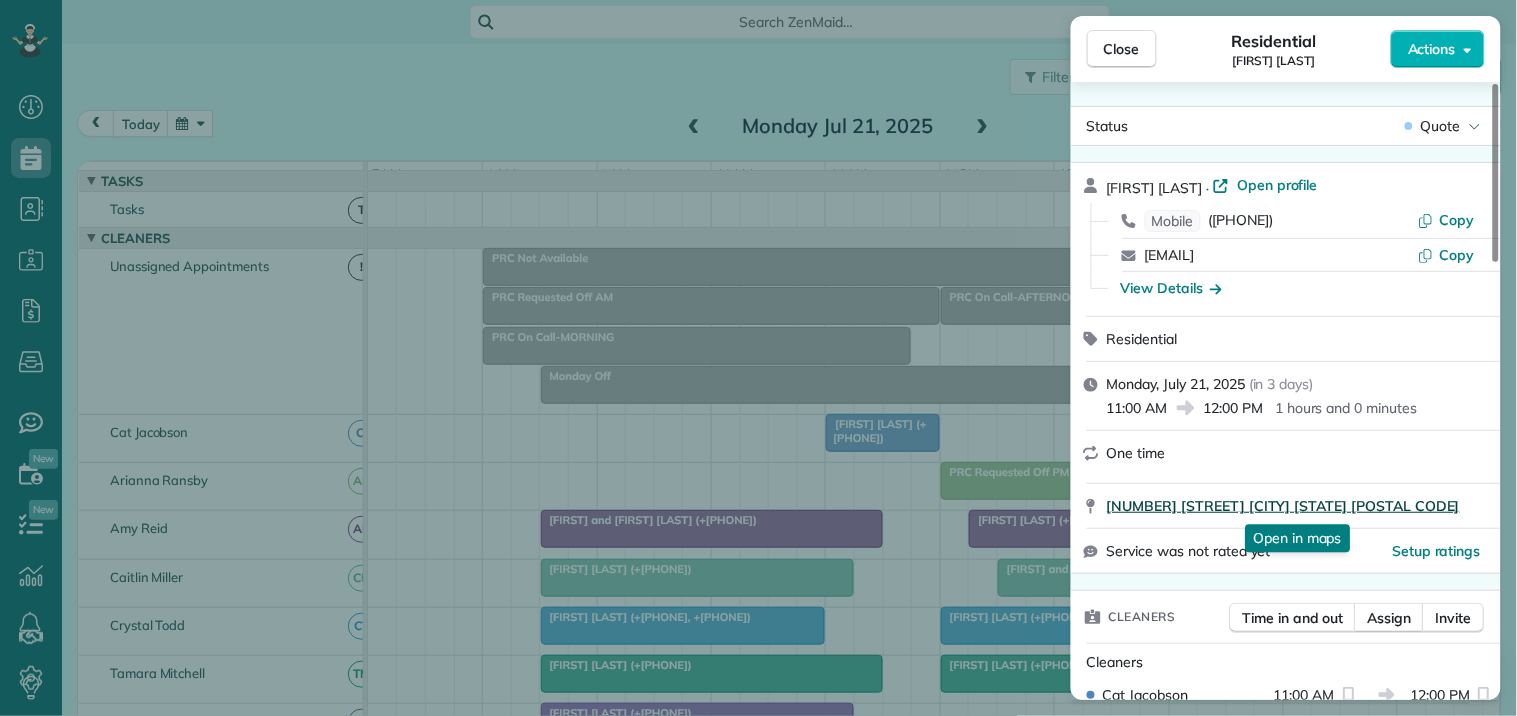 click on "595 Wentworth Ct Fayetteville Ga 30215" at bounding box center [1283, 506] 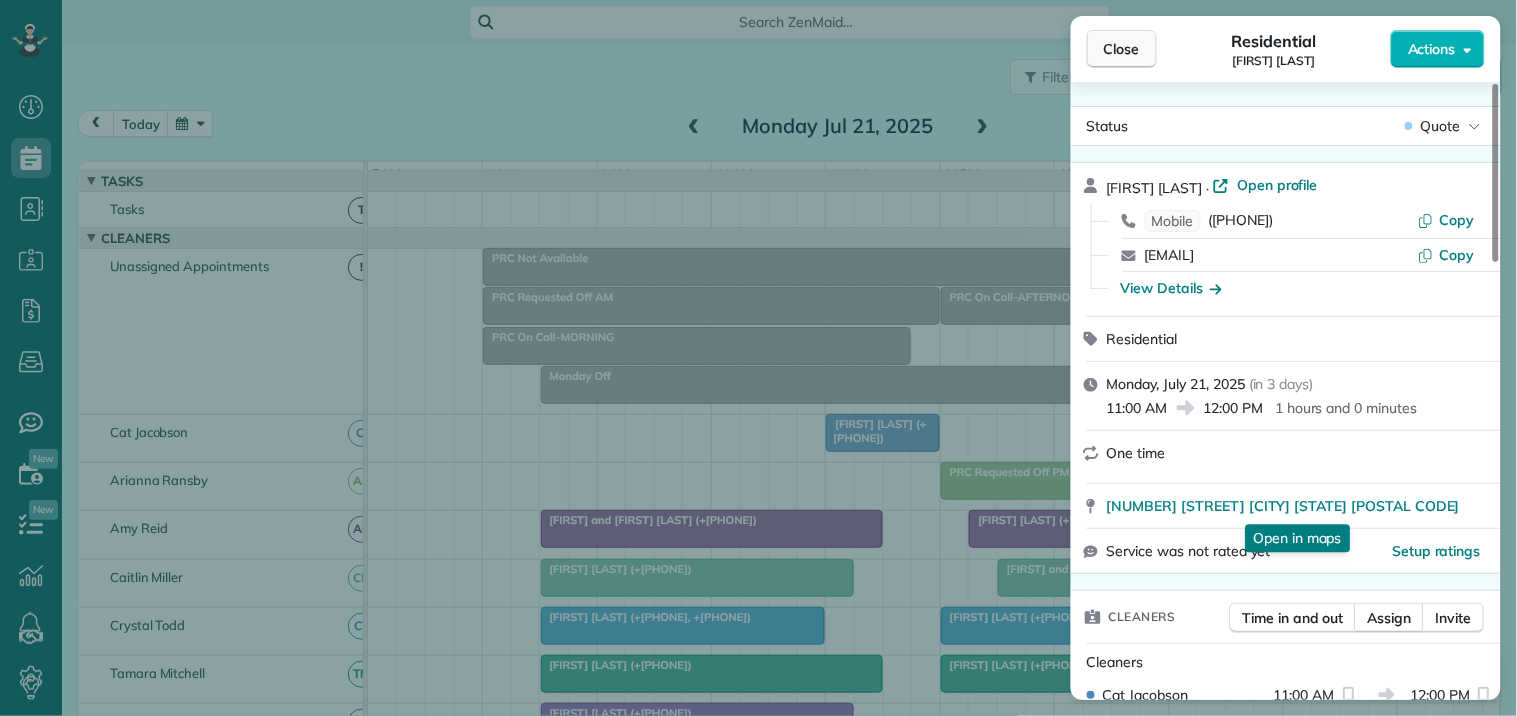 click on "Close" at bounding box center (1122, 49) 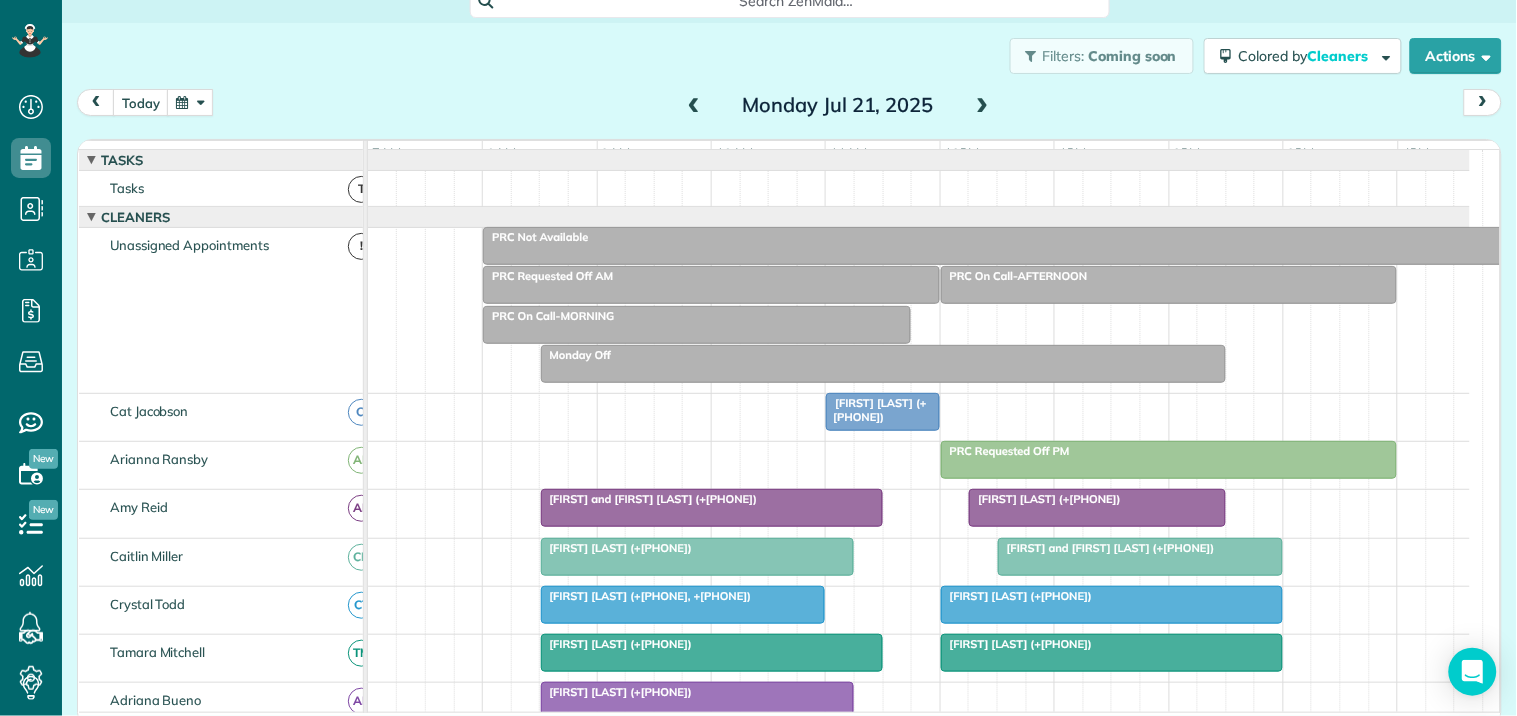 scroll, scrollTop: 32, scrollLeft: 0, axis: vertical 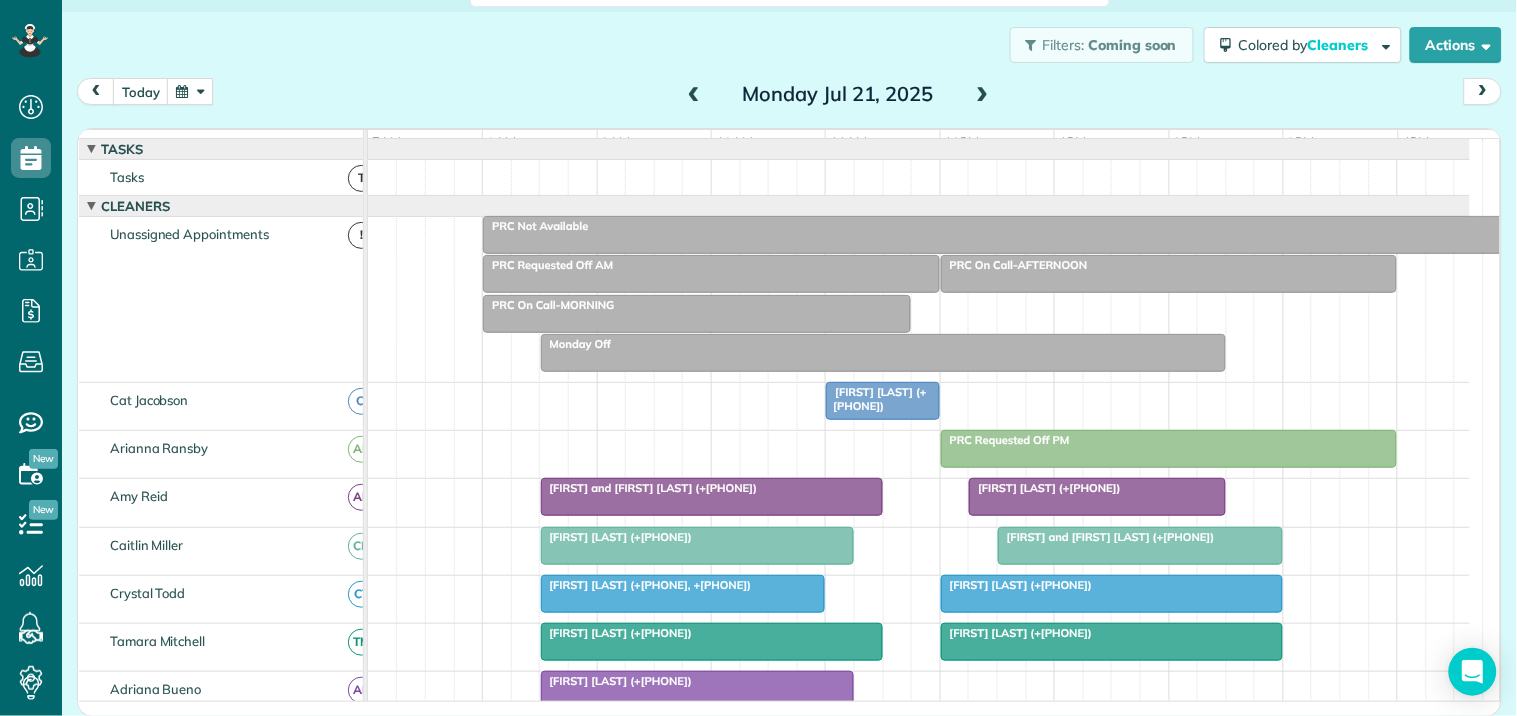 click at bounding box center (983, 95) 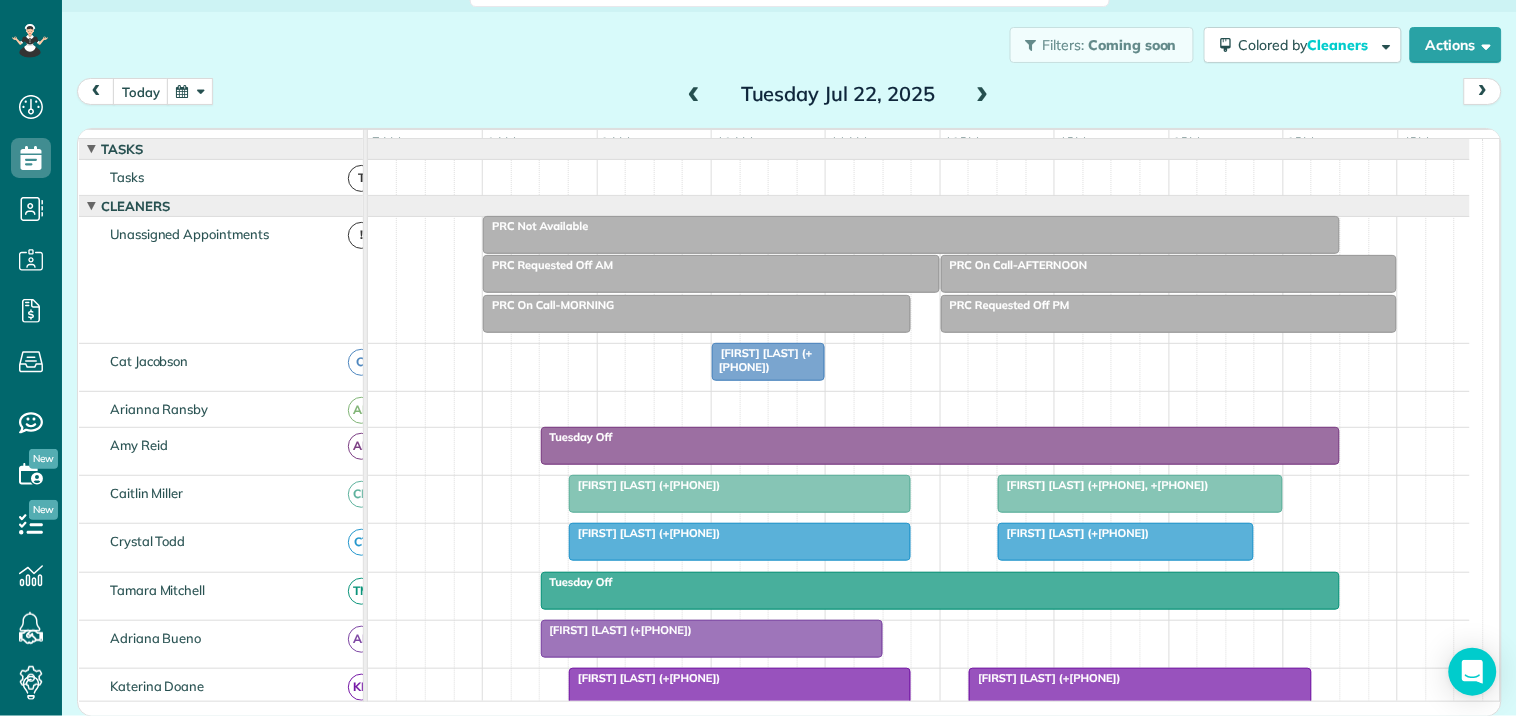 scroll, scrollTop: 153, scrollLeft: 0, axis: vertical 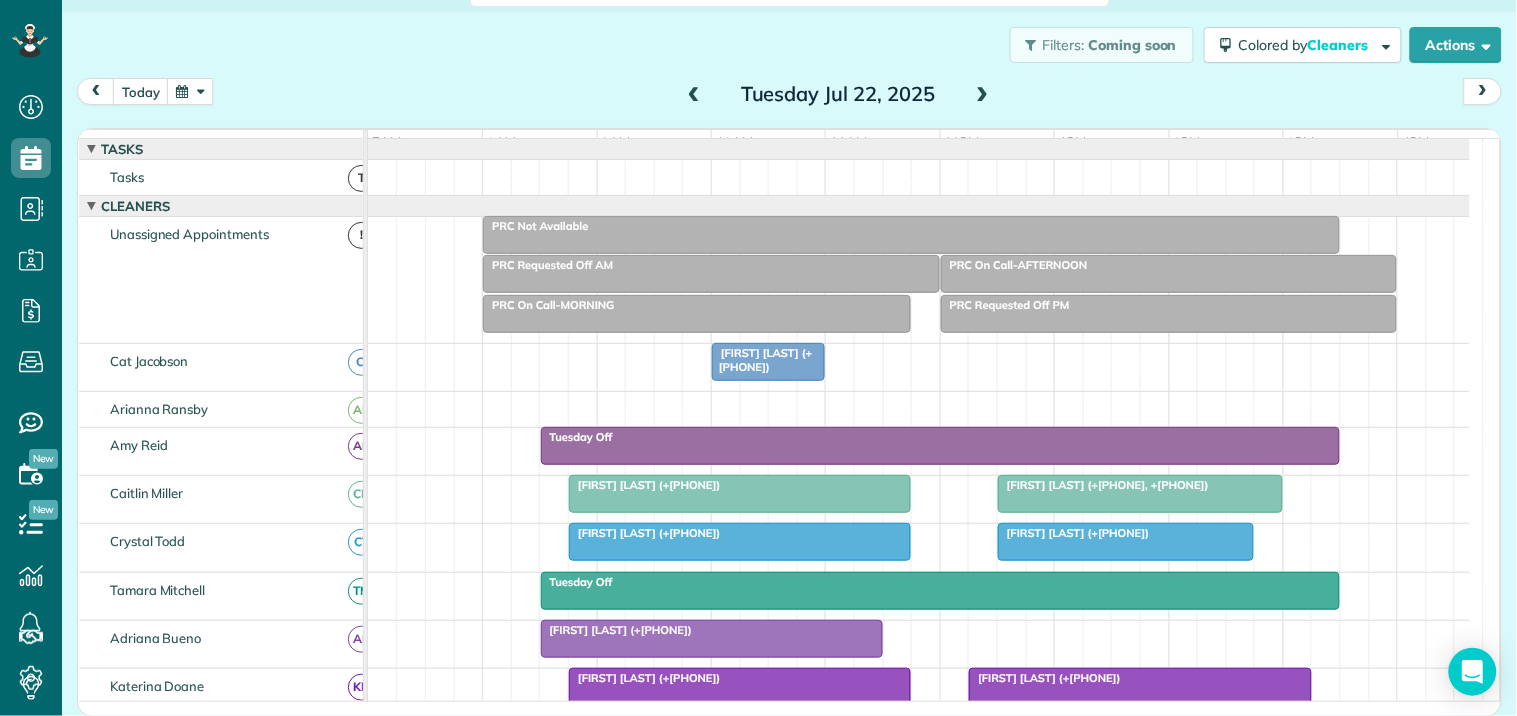 click at bounding box center [694, 95] 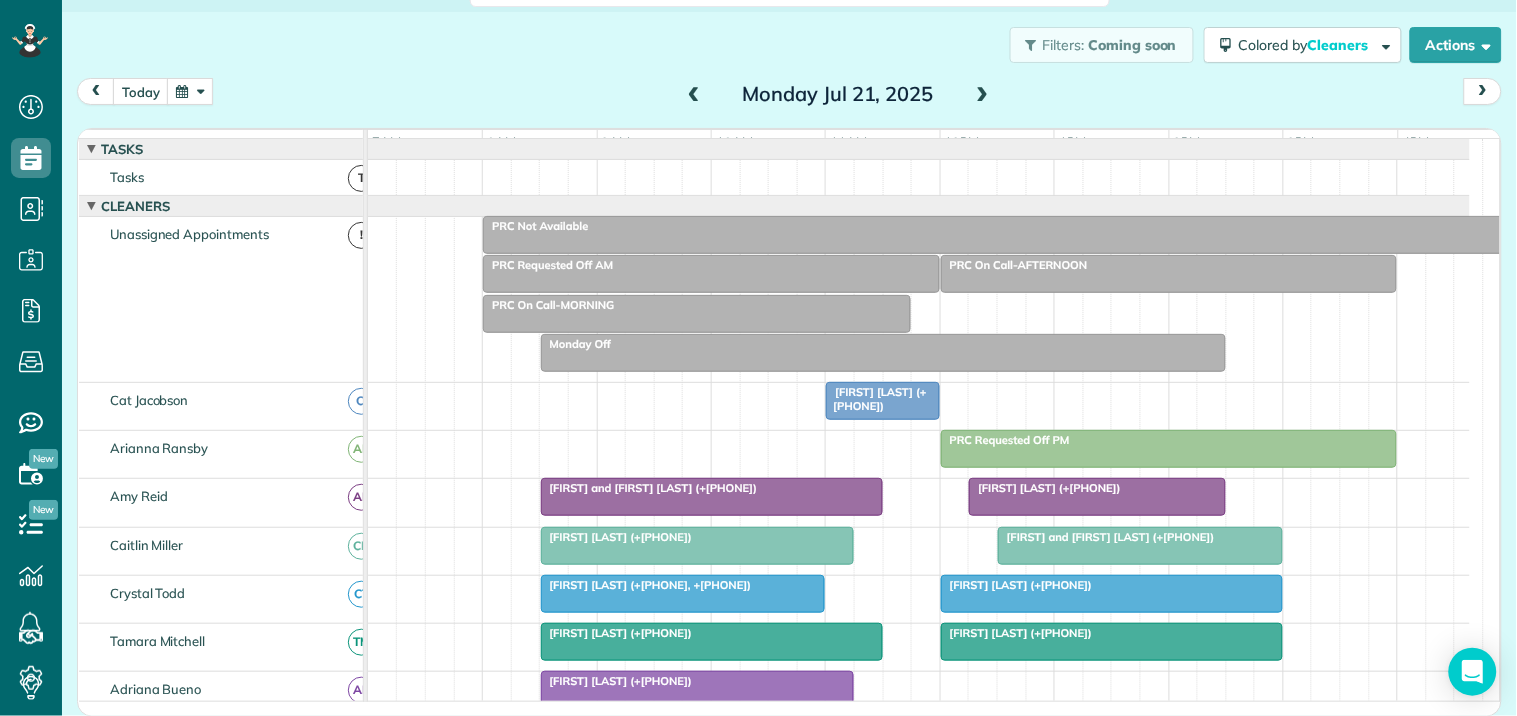 click on "Filters:   Coming soon
Colored by  Cleaners
Color by Cleaner
Color by Team
Color by Status
Color by Recurrence
Color by Paid/Unpaid
Filters  Default
Schedule Changes
Actions
Create Appointment
Create Task
Clock In/Out
Send Work Orders
Print Route Sheets
Today's Emails/Texts
Export data.." at bounding box center (789, 45) 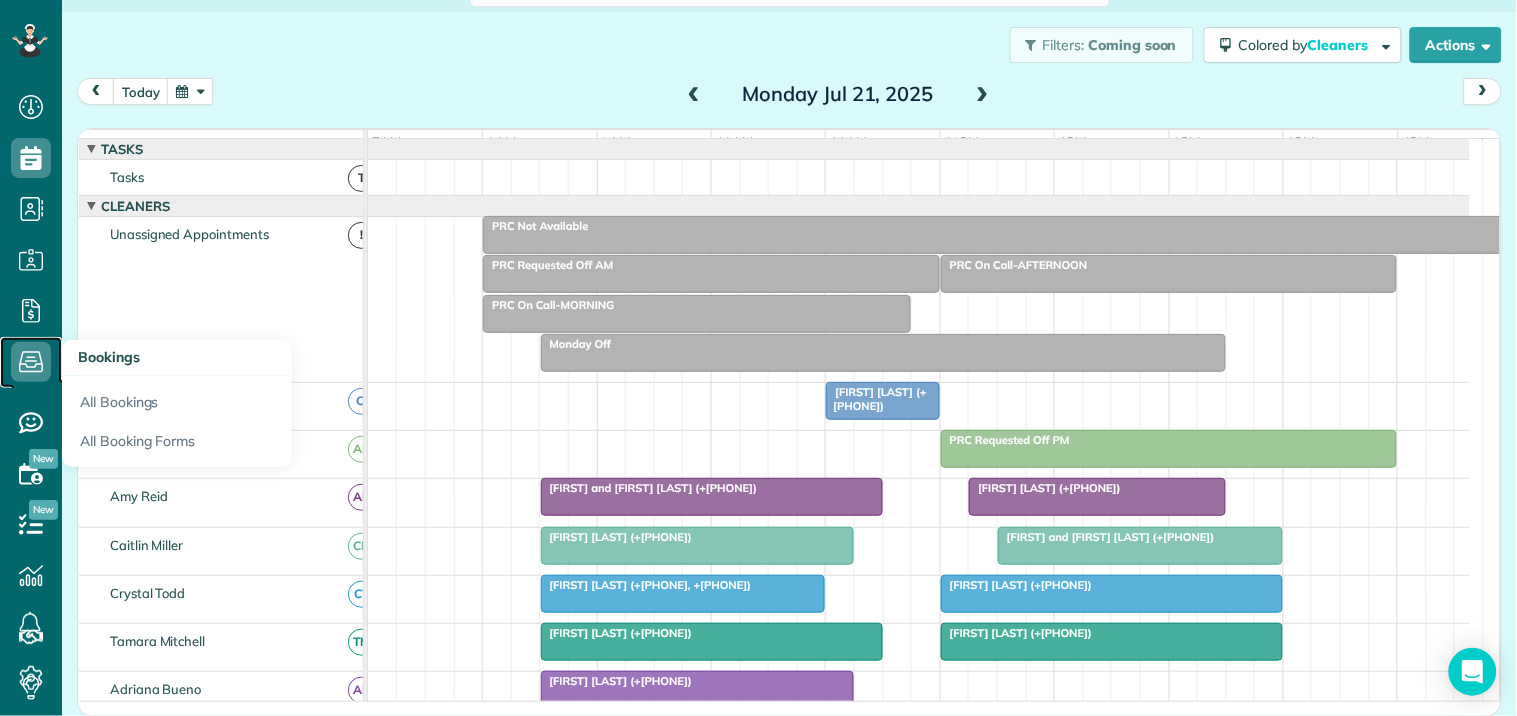click 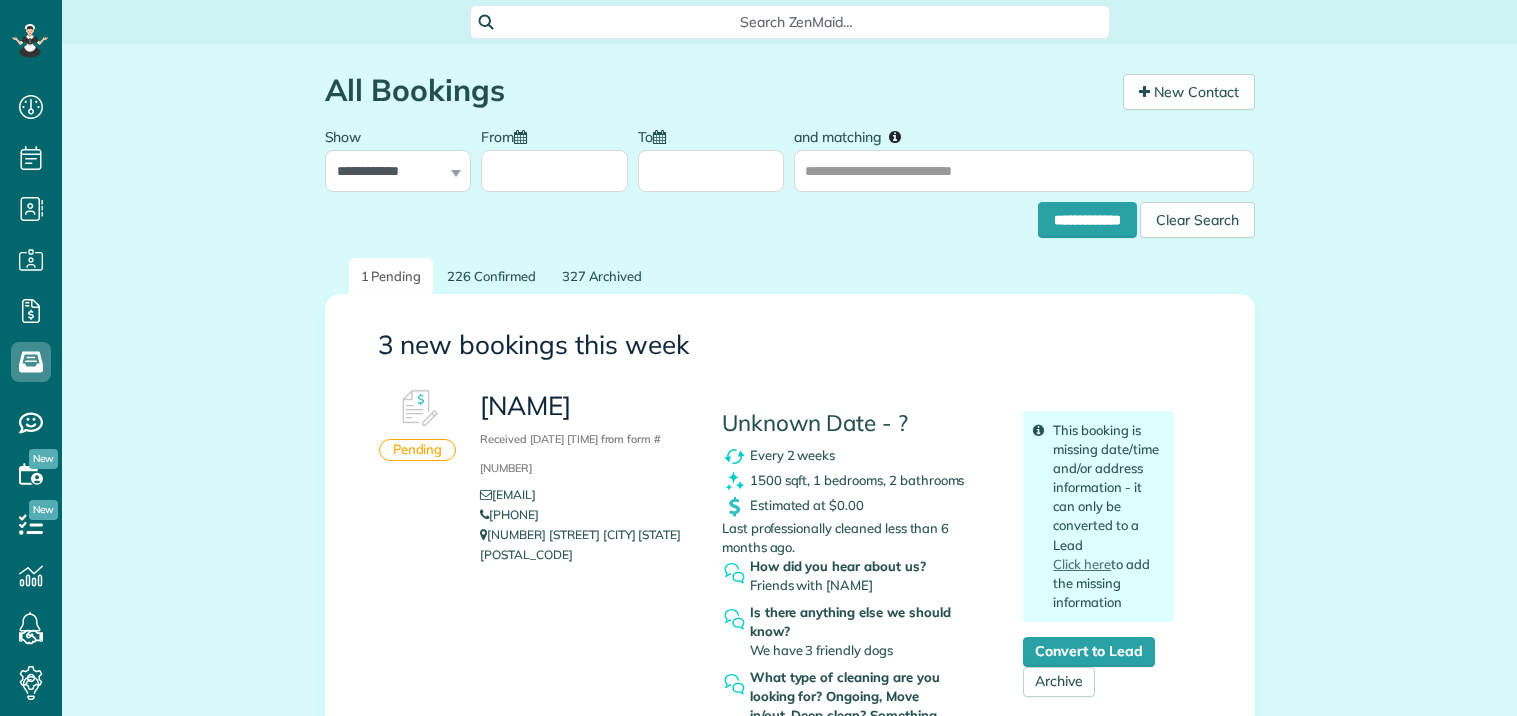 scroll, scrollTop: 0, scrollLeft: 0, axis: both 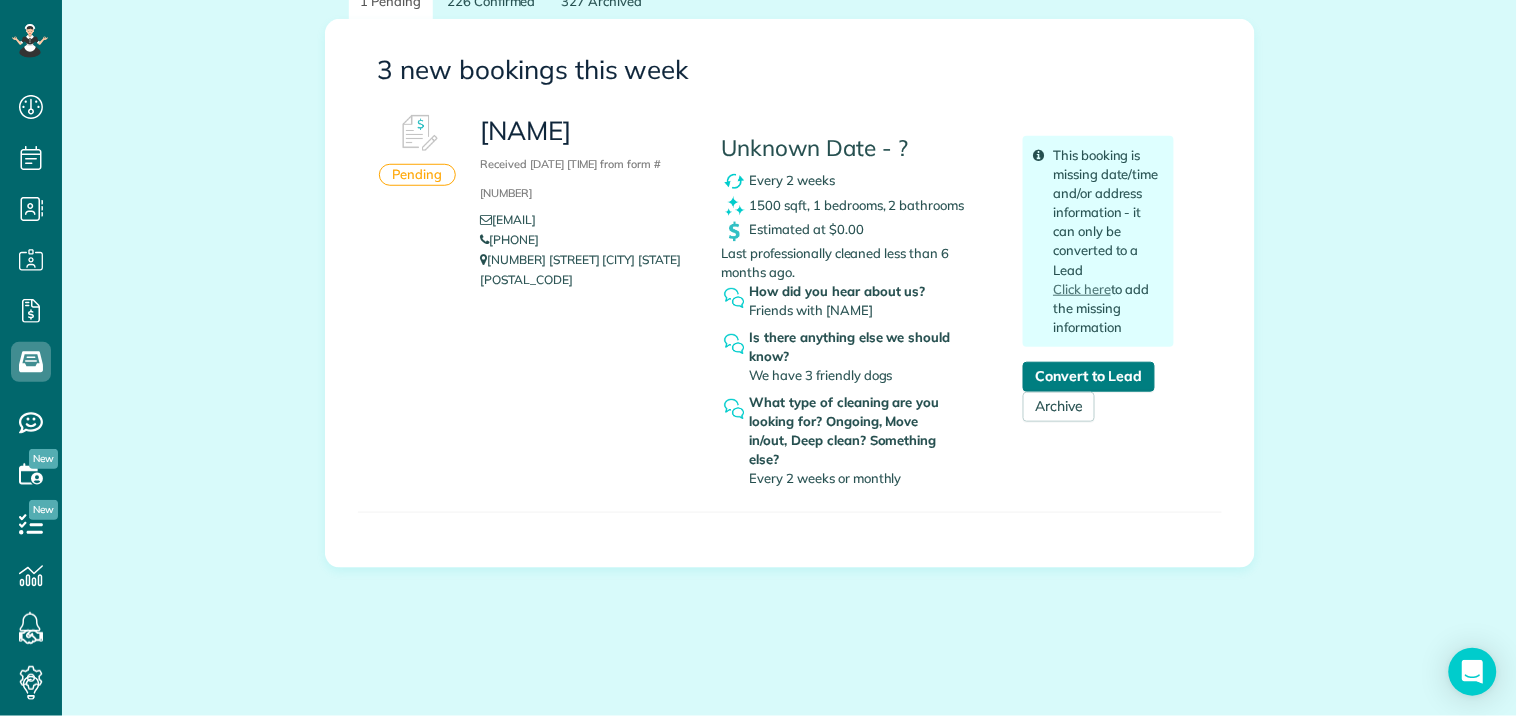 click on "Convert to Lead" at bounding box center [1088, 377] 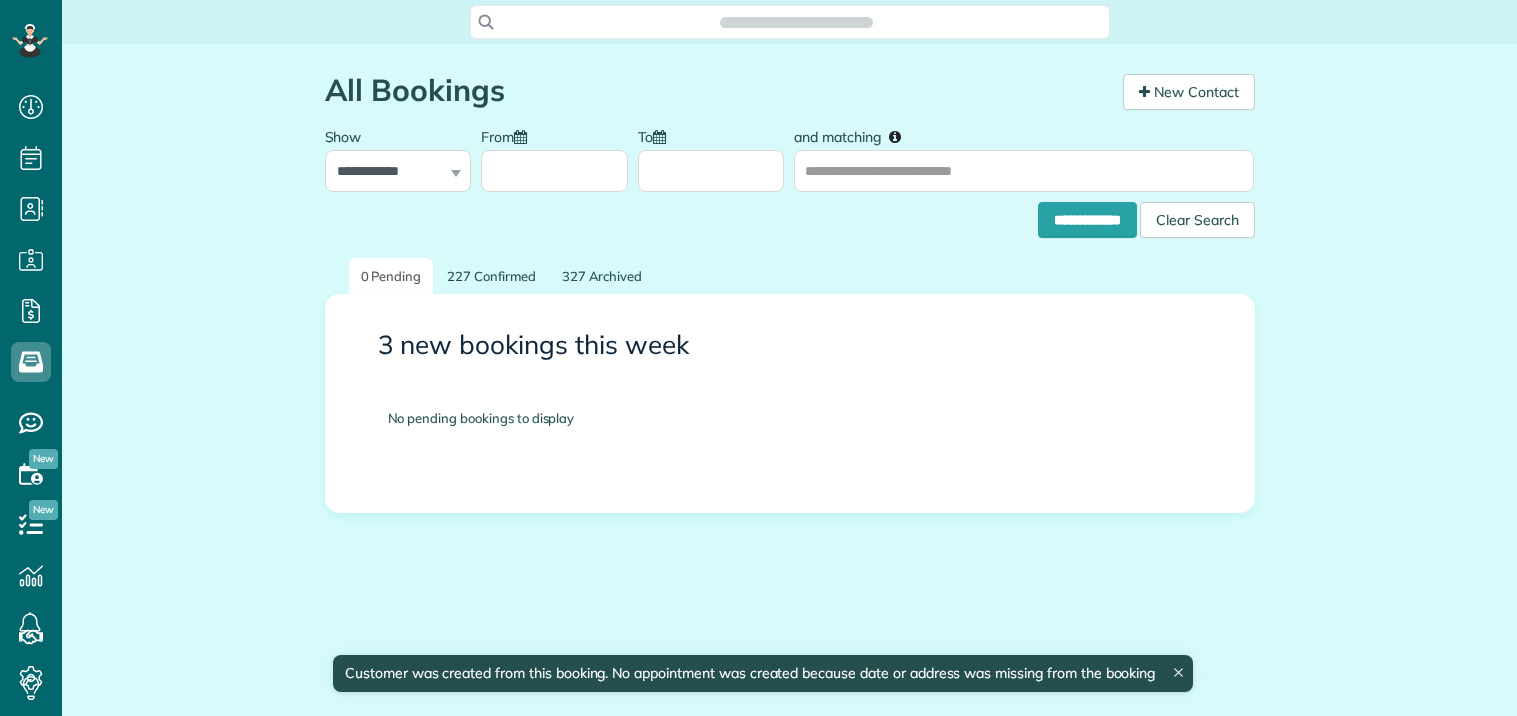 scroll, scrollTop: 0, scrollLeft: 0, axis: both 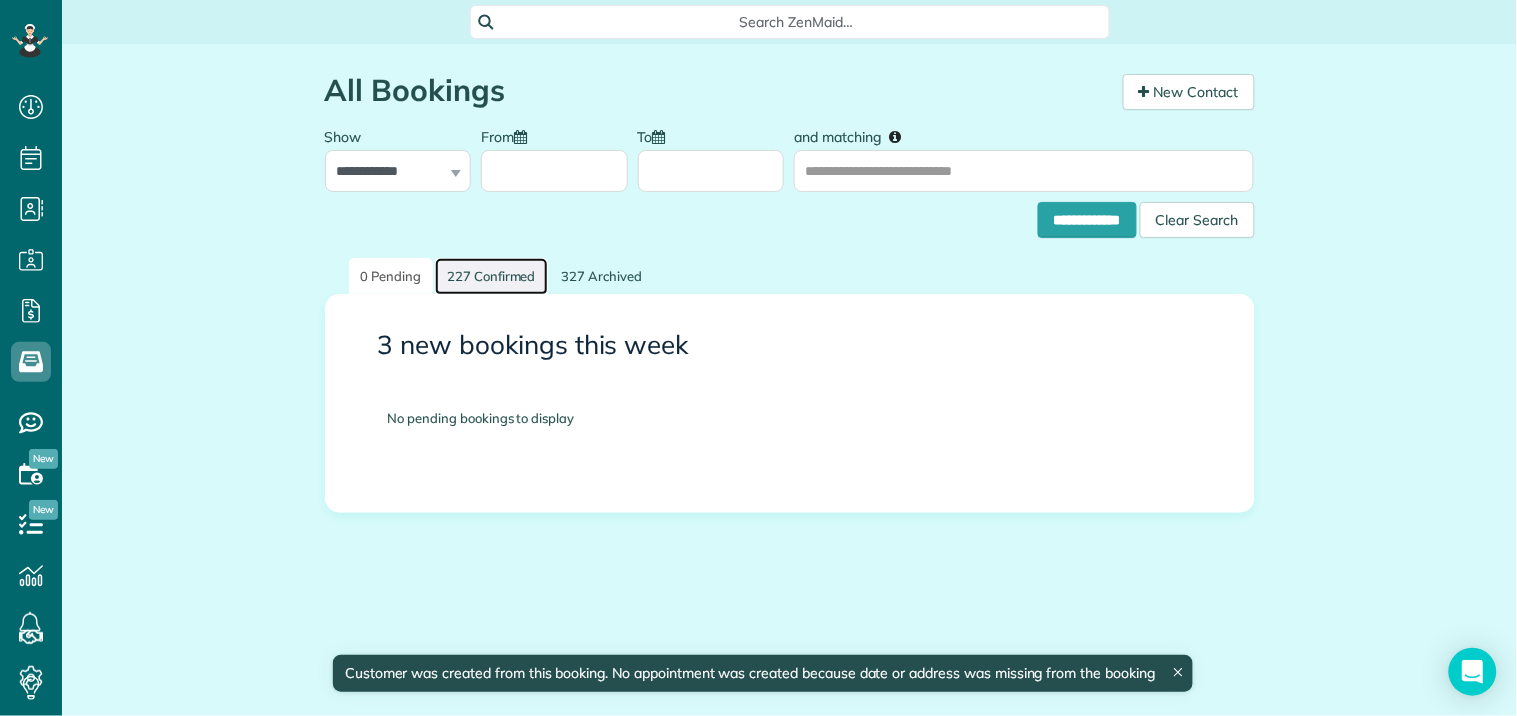 click on "227 Confirmed" at bounding box center (491, 276) 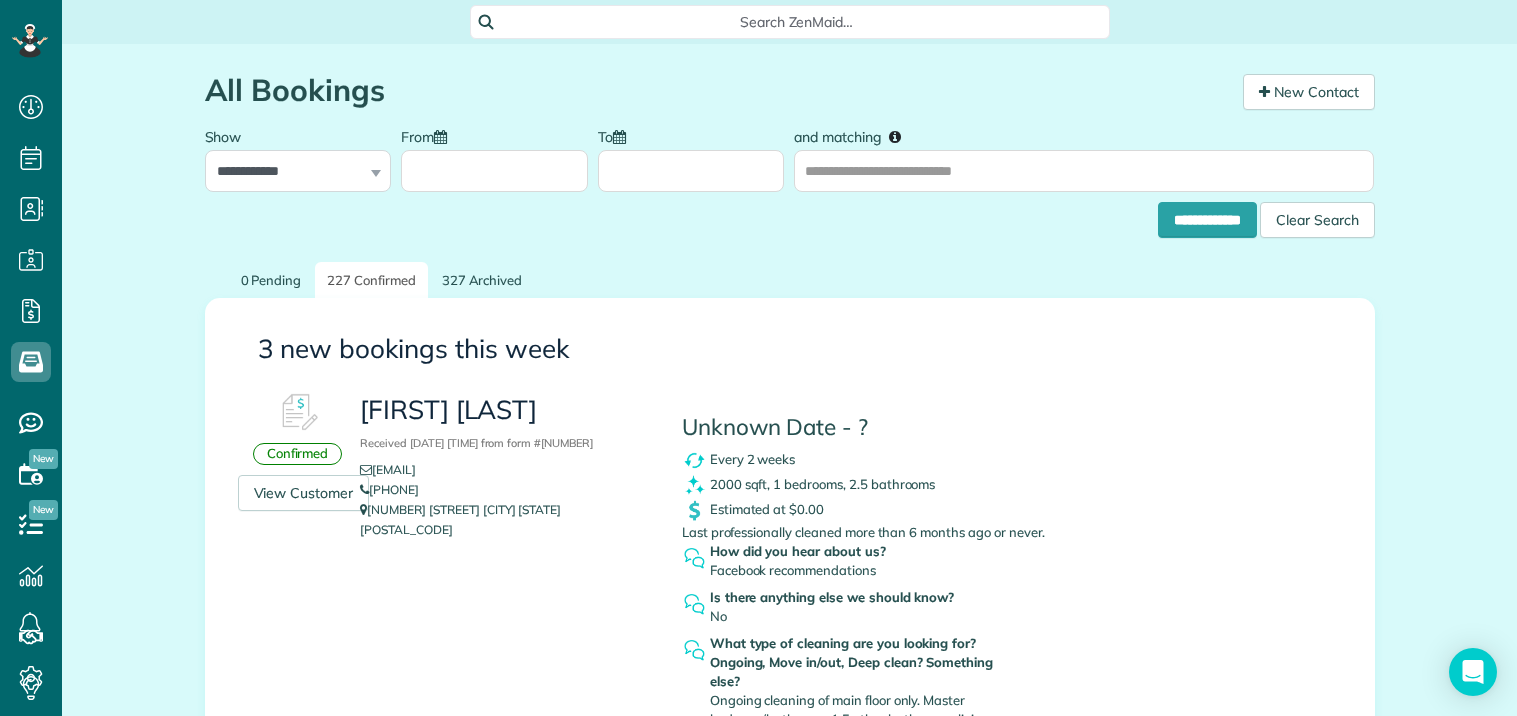 scroll, scrollTop: 0, scrollLeft: 0, axis: both 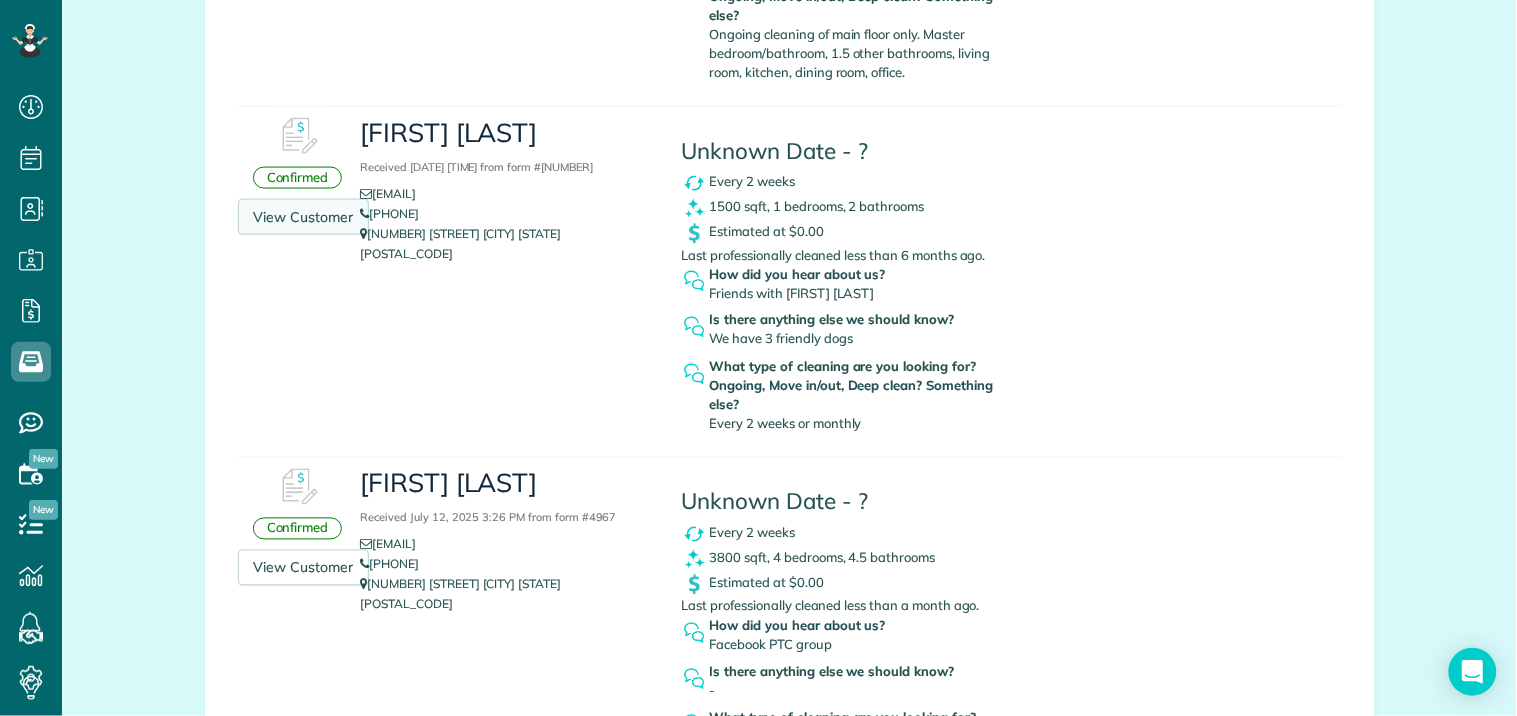 click on "View Customer" at bounding box center [304, 217] 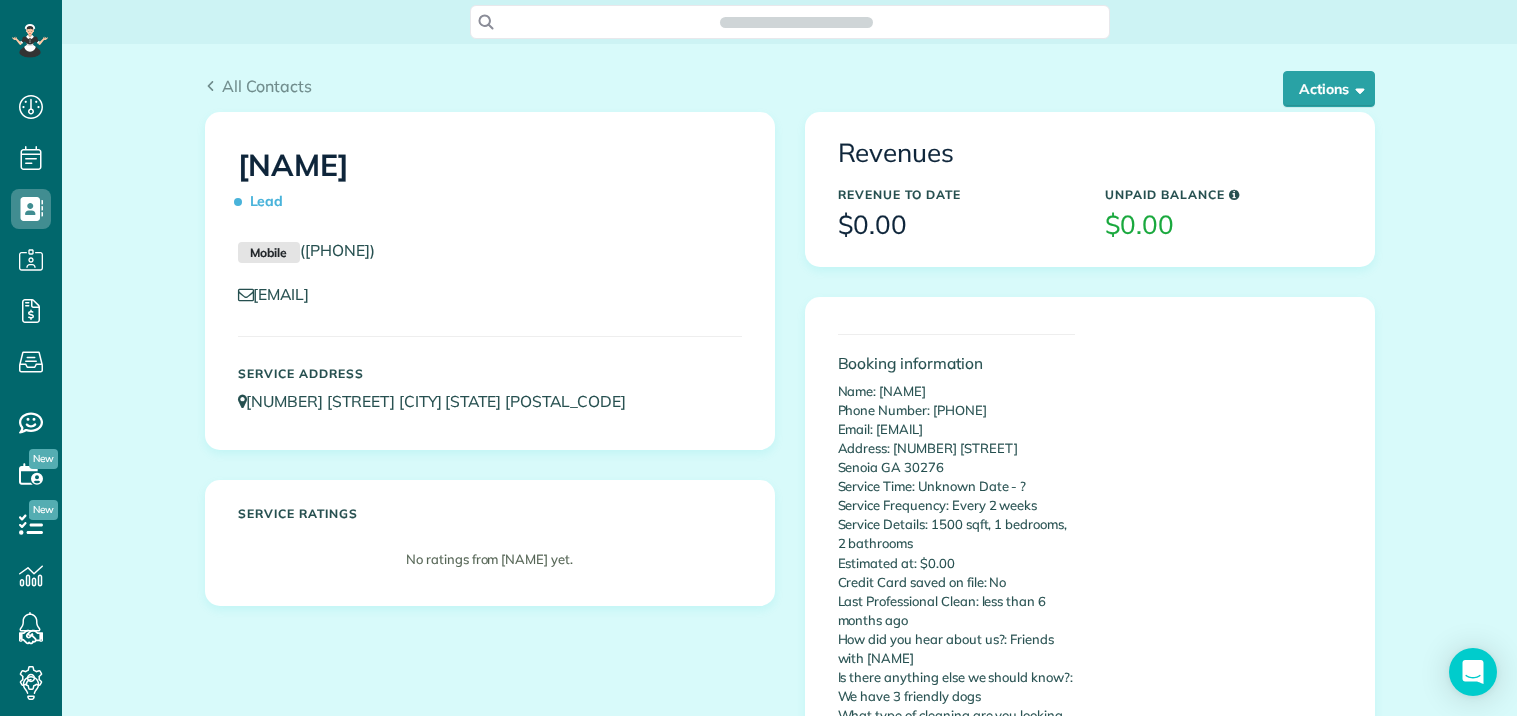 scroll, scrollTop: 0, scrollLeft: 0, axis: both 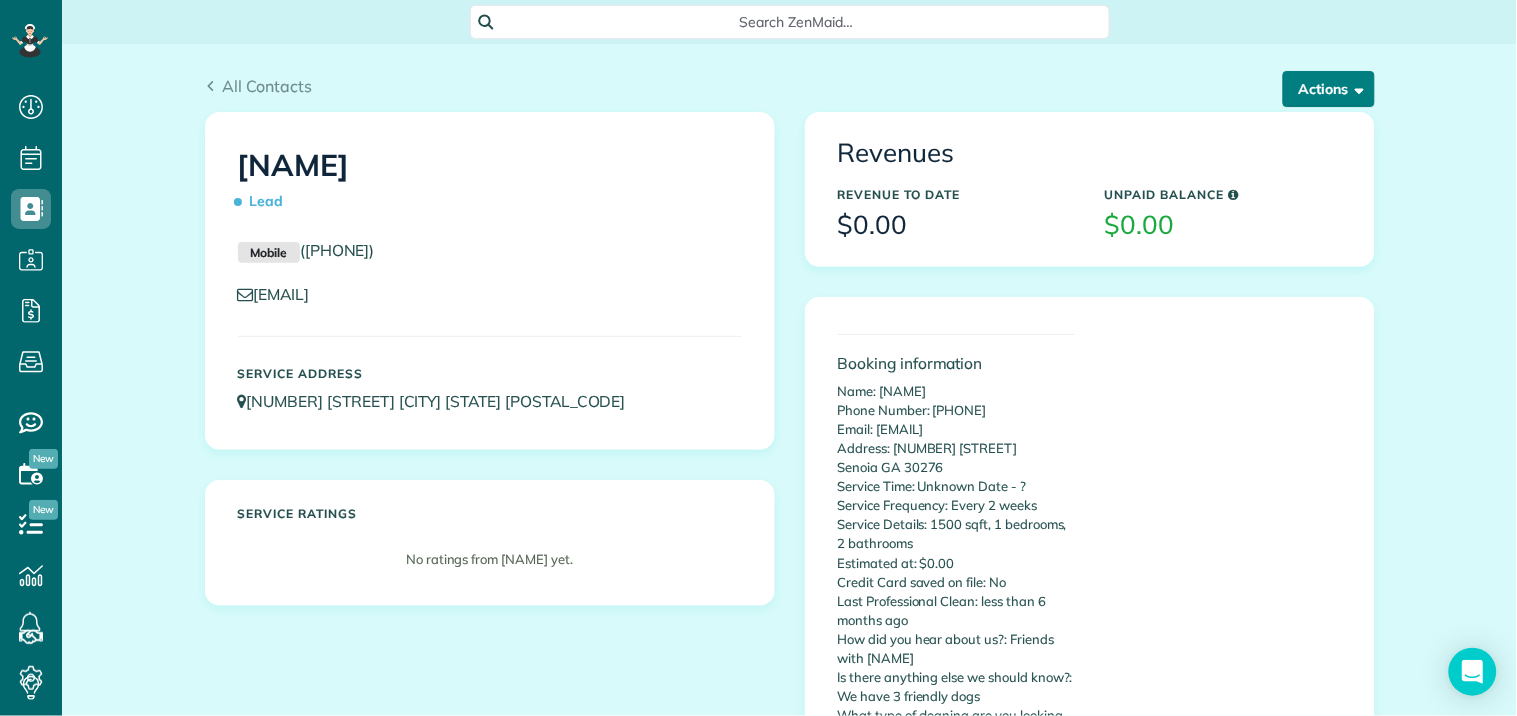 click on "Actions" at bounding box center (1329, 89) 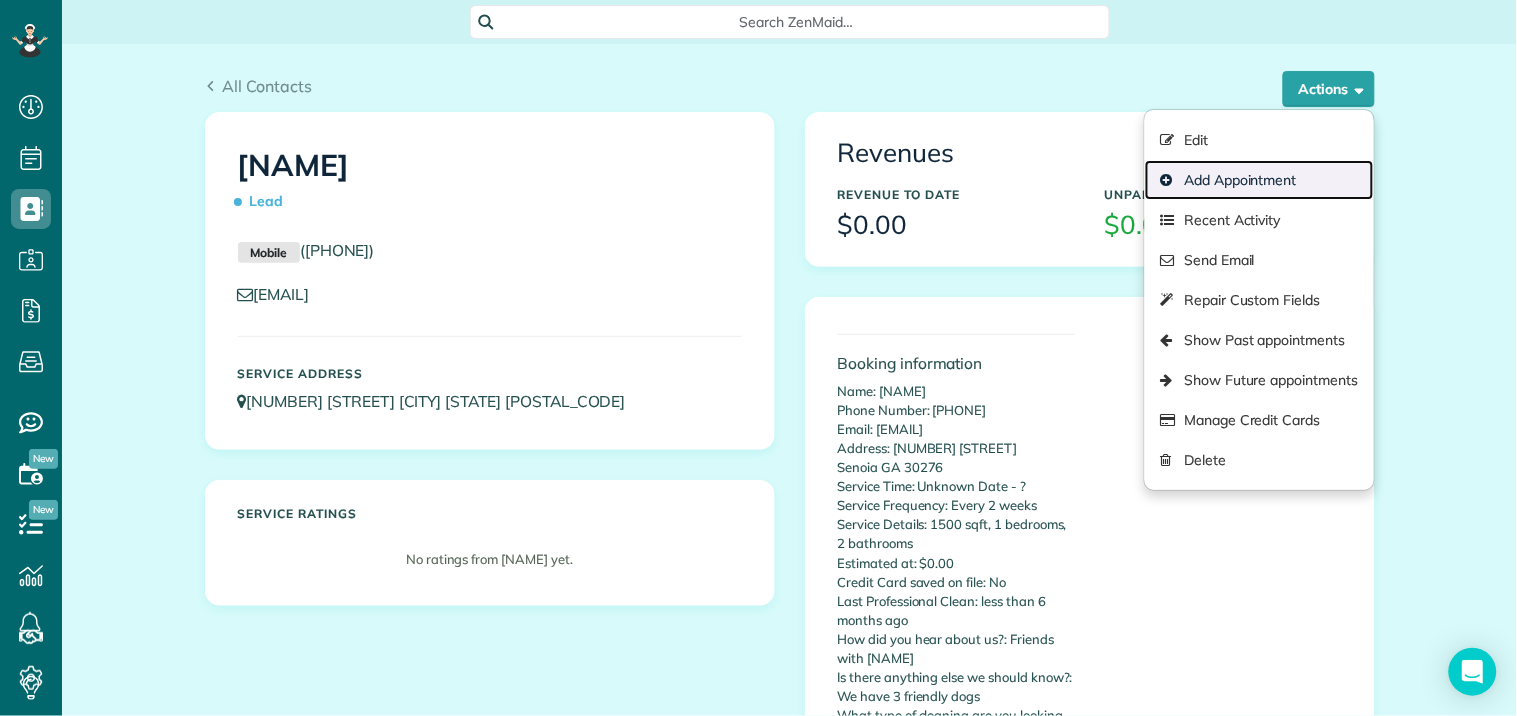 click on "Add Appointment" at bounding box center (1259, 180) 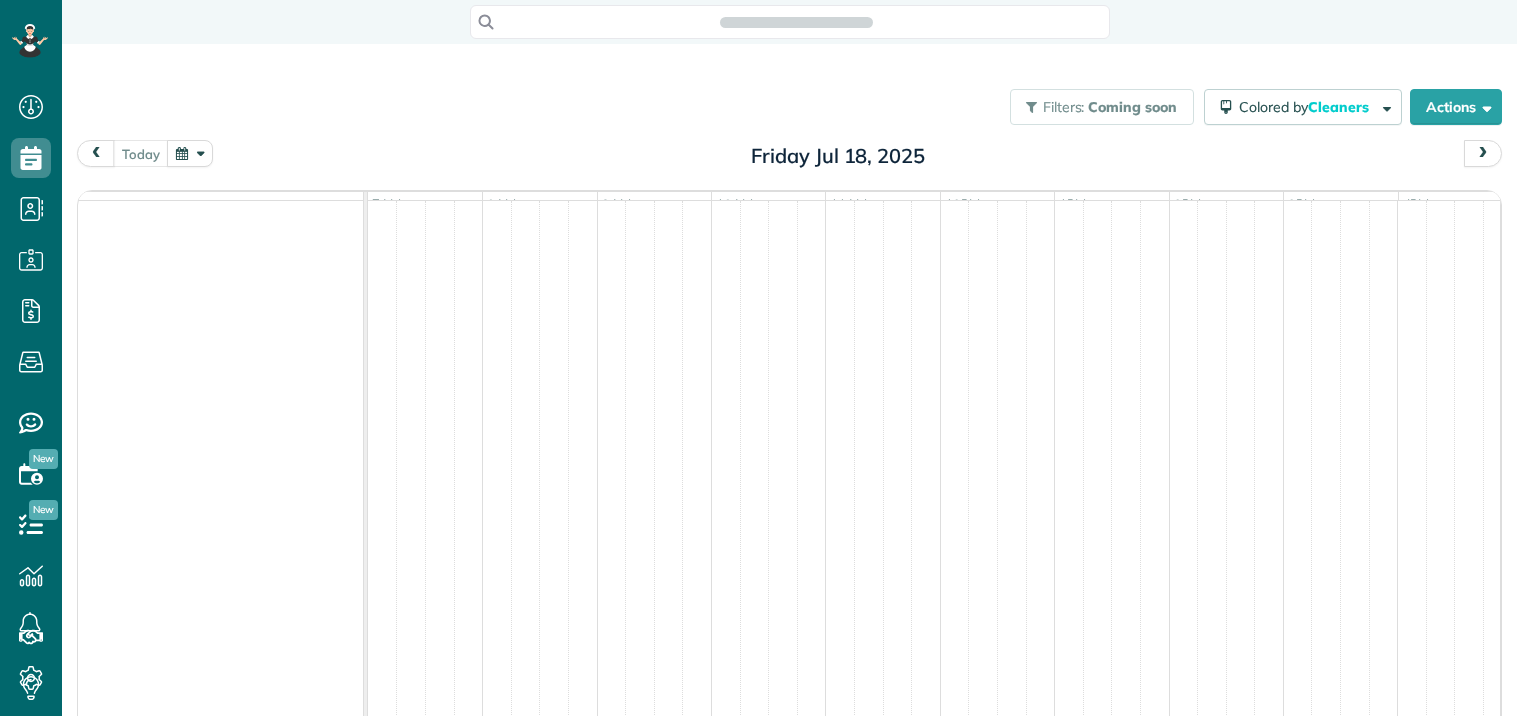 scroll, scrollTop: 0, scrollLeft: 0, axis: both 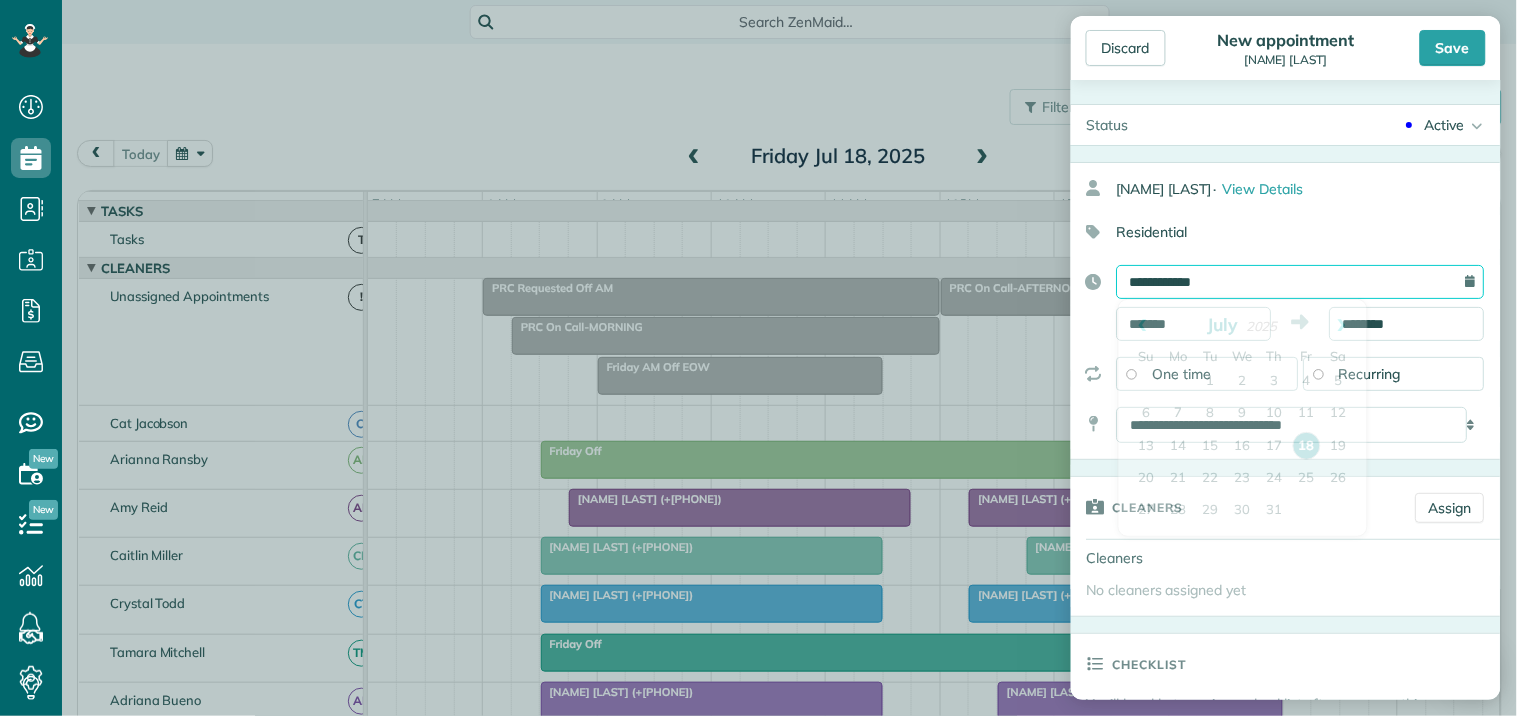 click on "**********" at bounding box center [1301, 282] 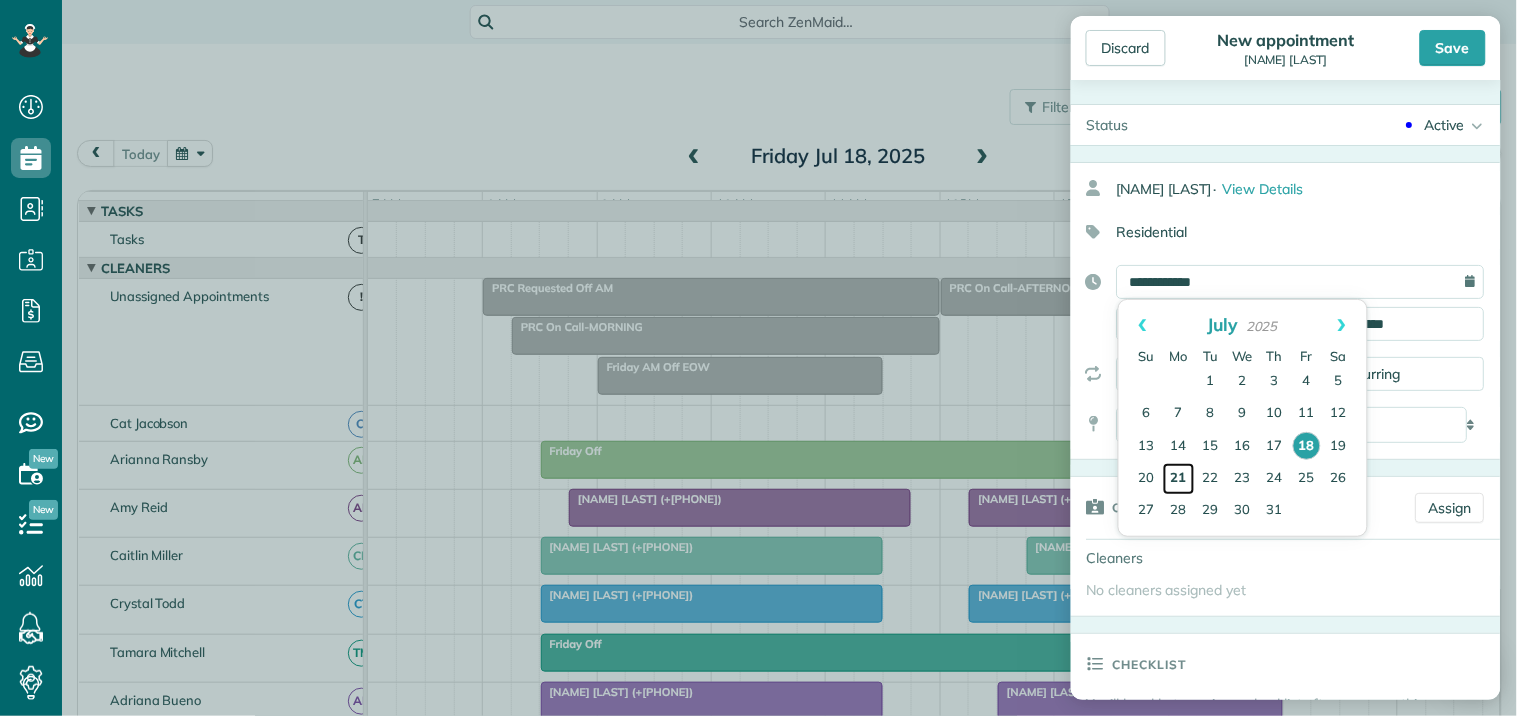 click on "21" at bounding box center (1179, 479) 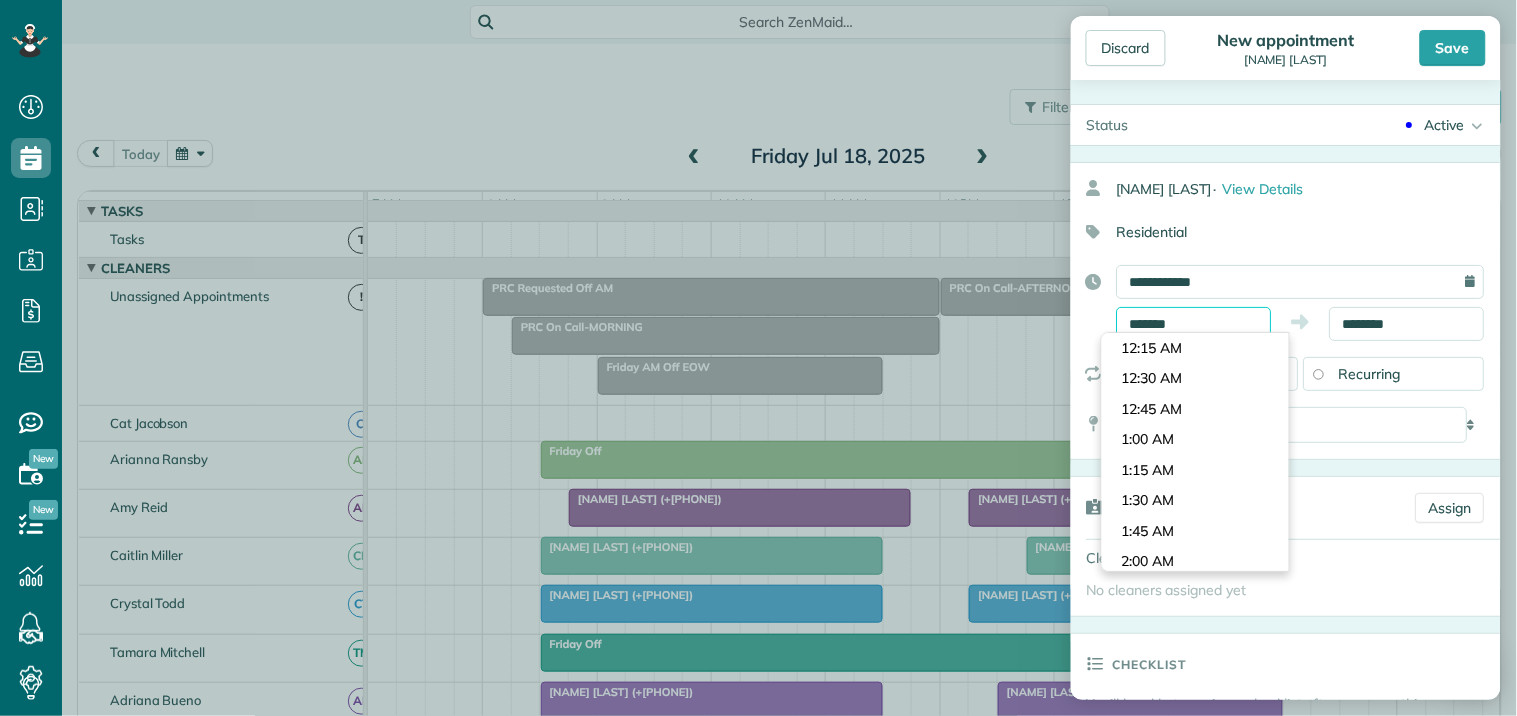 click on "*******" at bounding box center [1194, 324] 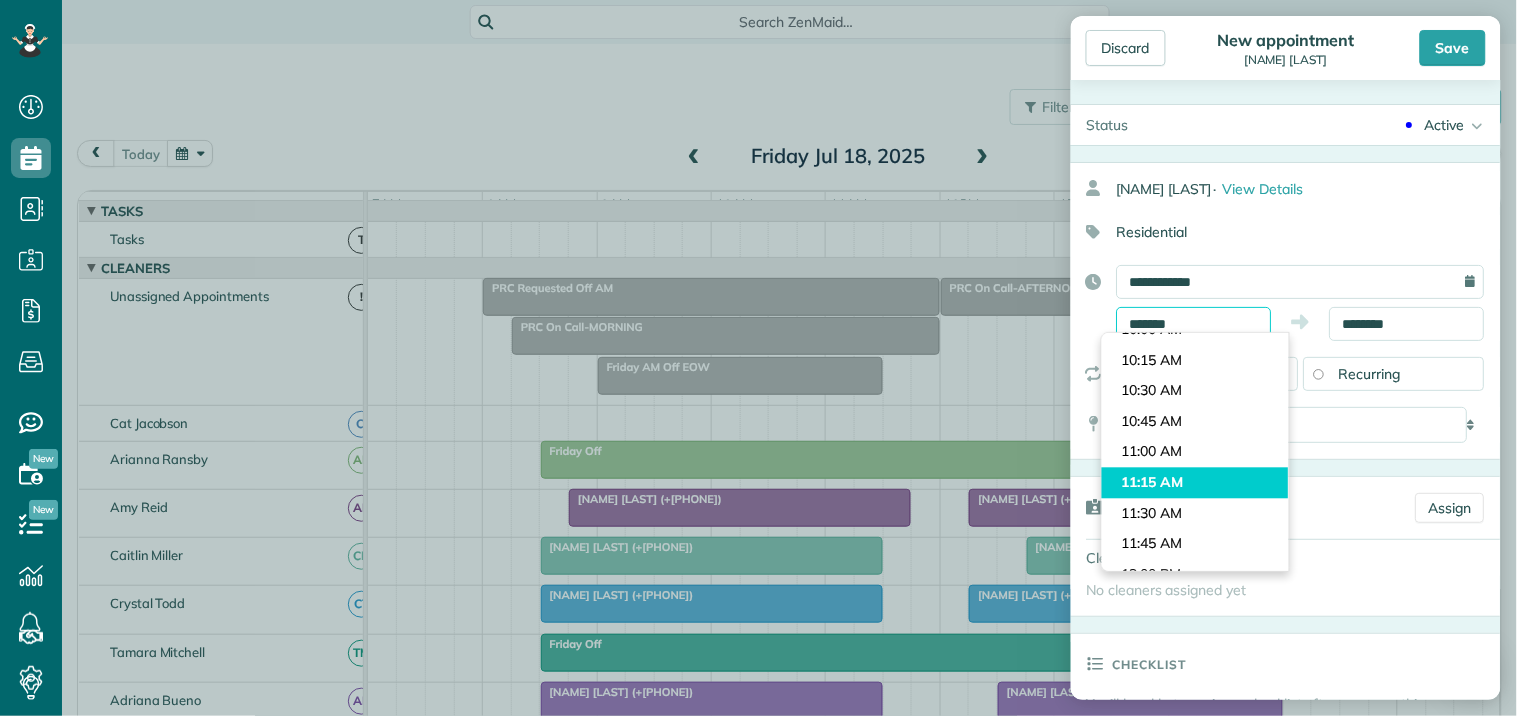 scroll, scrollTop: 1260, scrollLeft: 0, axis: vertical 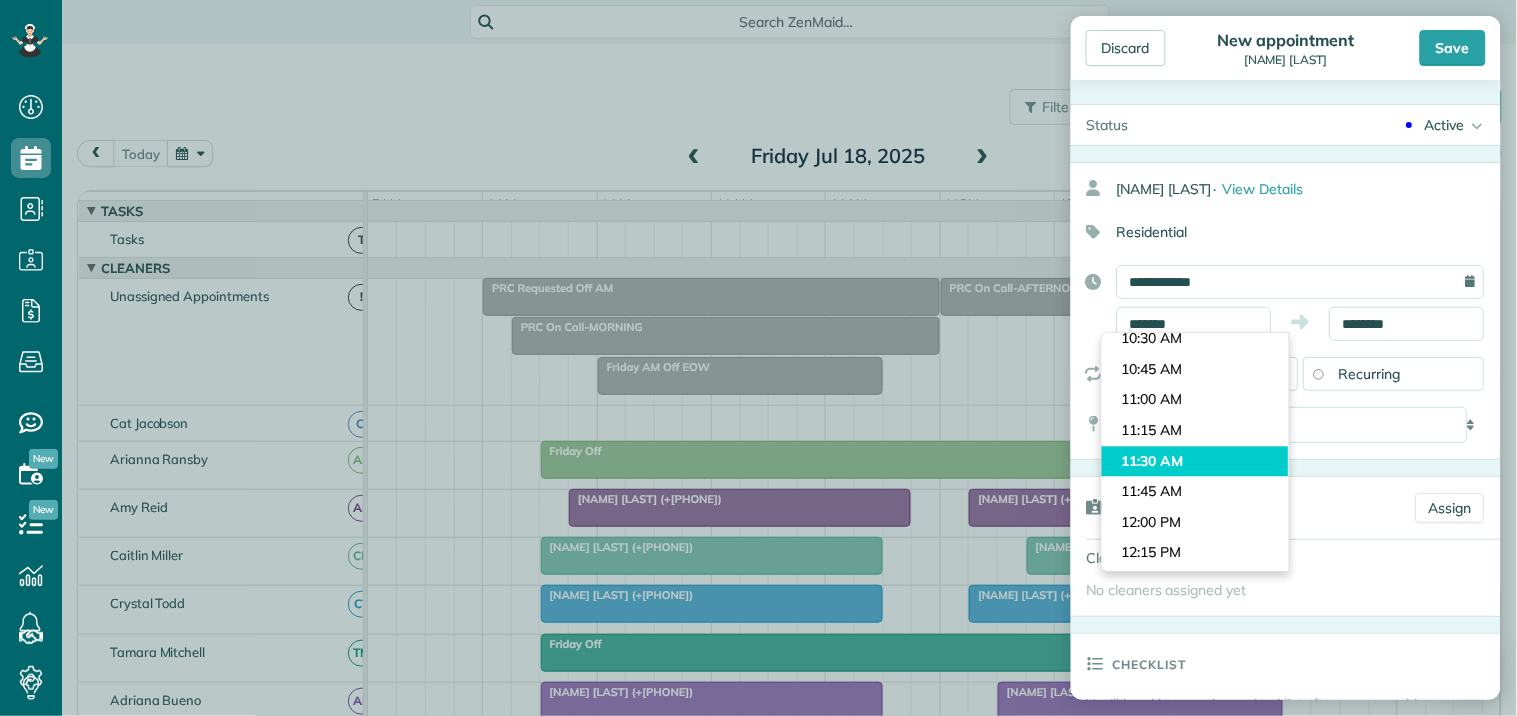 type on "********" 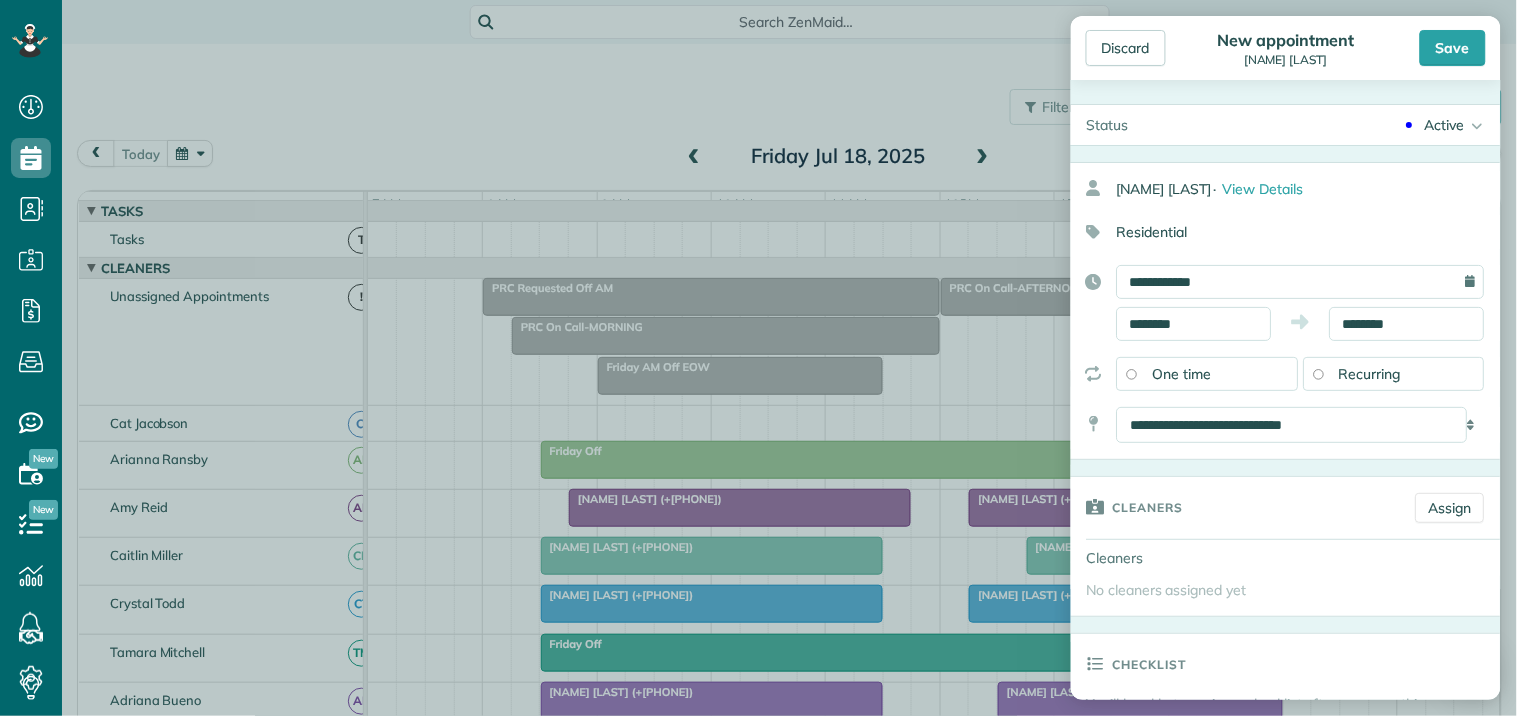 click on "Dashboard
Scheduling
Calendar View
List View
Dispatch View - Weekly scheduling (Beta)" at bounding box center [758, 358] 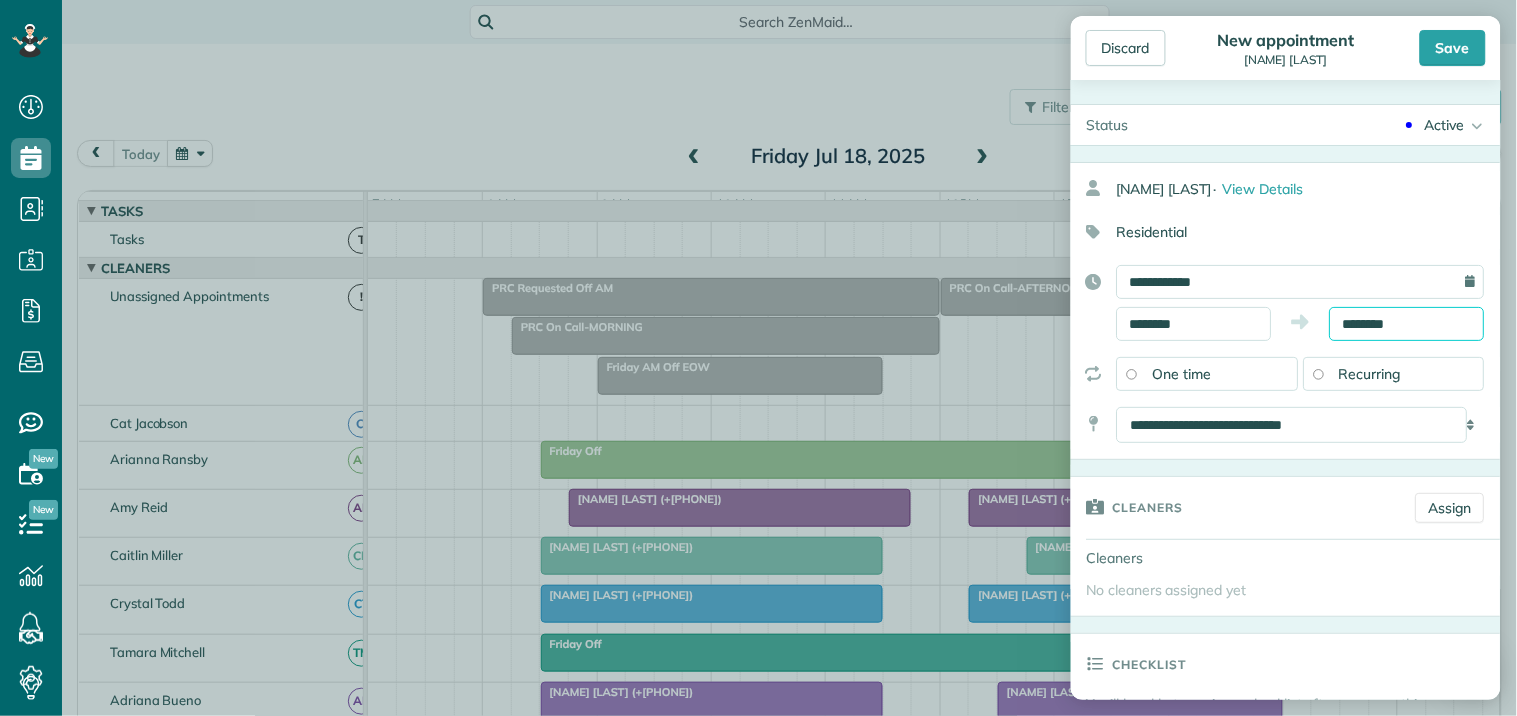 click on "********" at bounding box center [1407, 324] 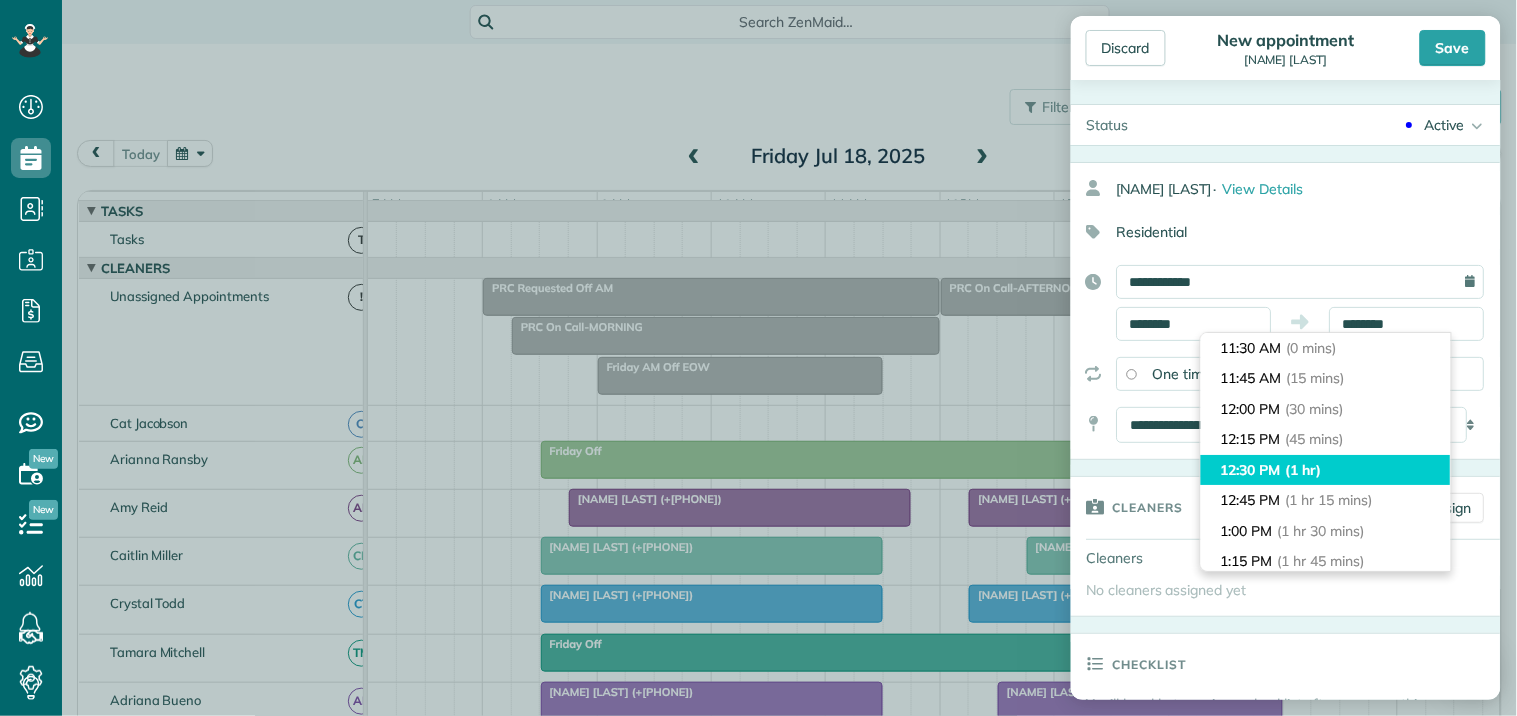 type on "********" 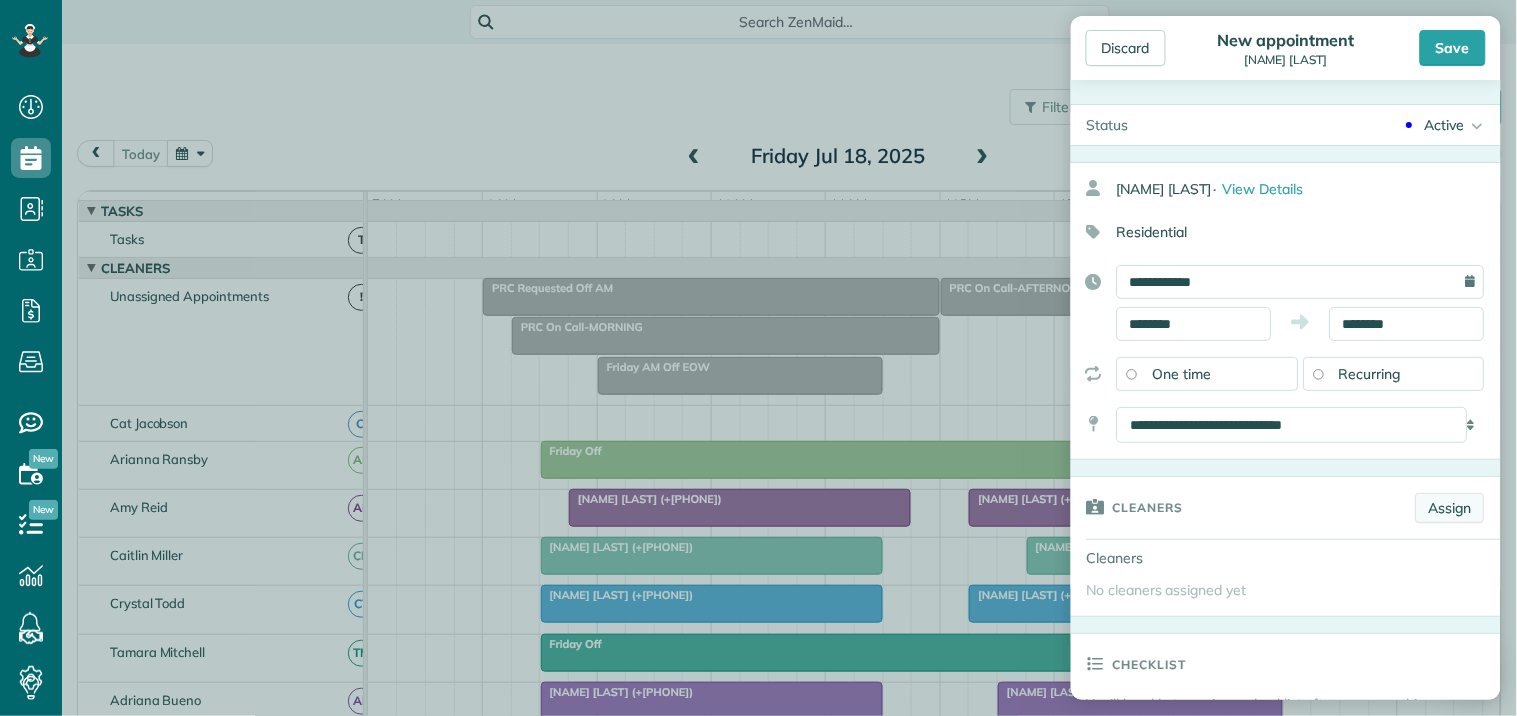 click on "Assign" at bounding box center [1450, 508] 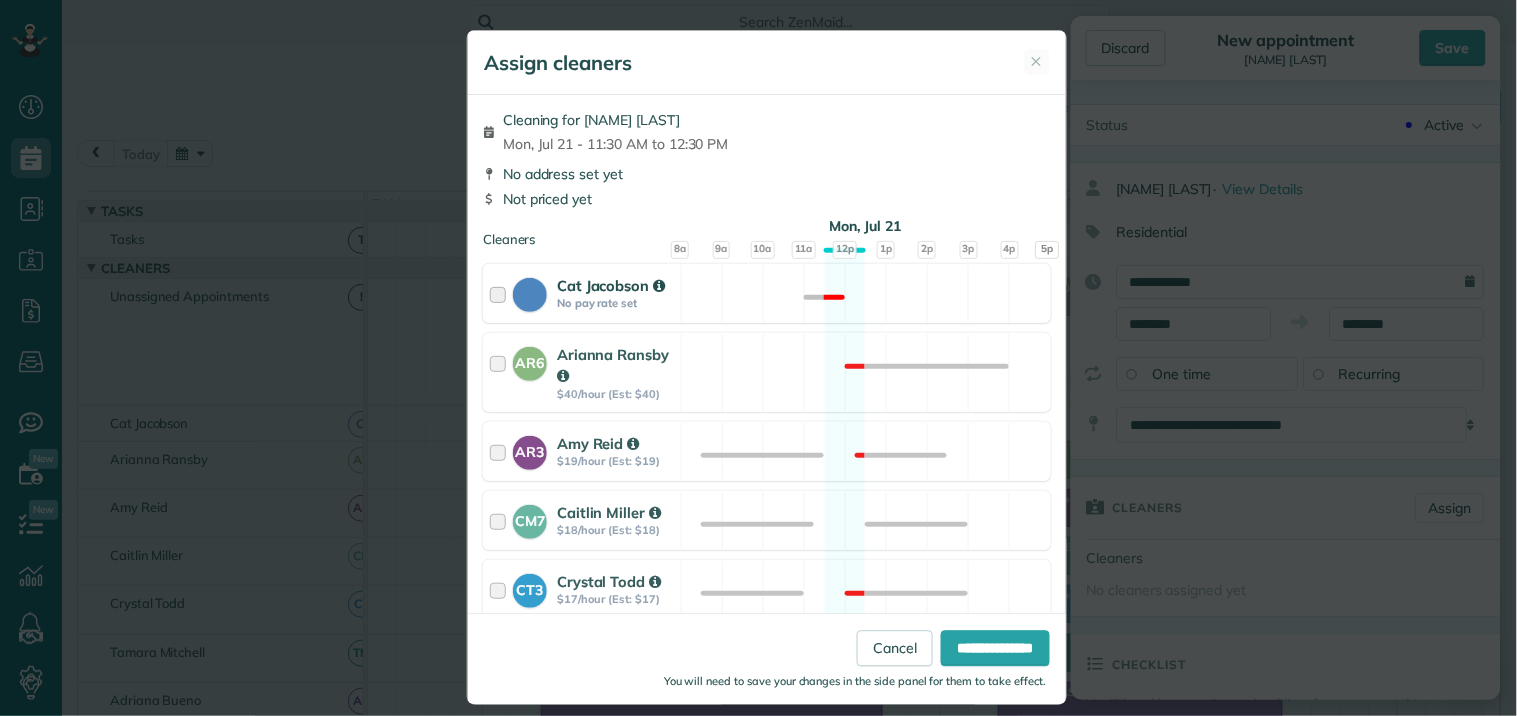 click on "[NAME] [LAST]" at bounding box center [767, 293] 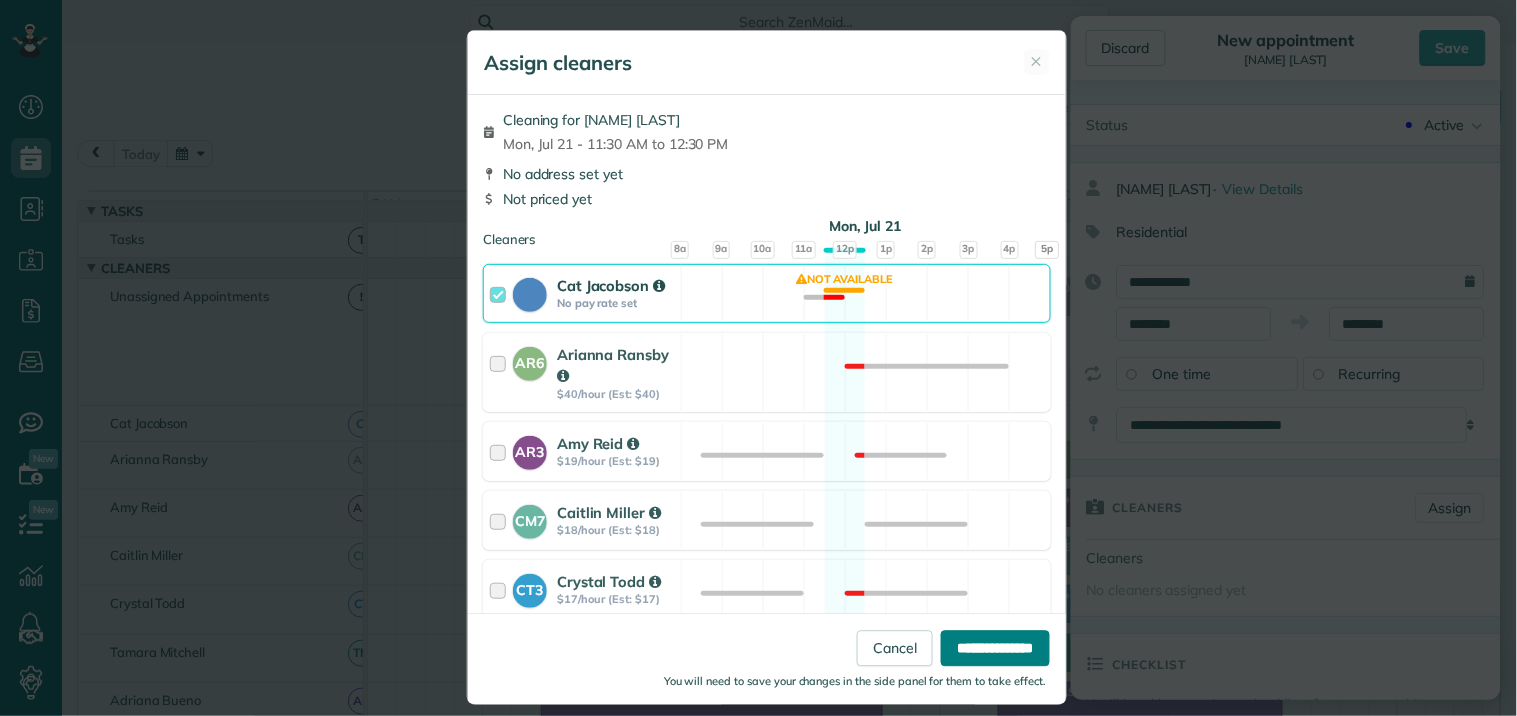 click on "**********" at bounding box center [995, 649] 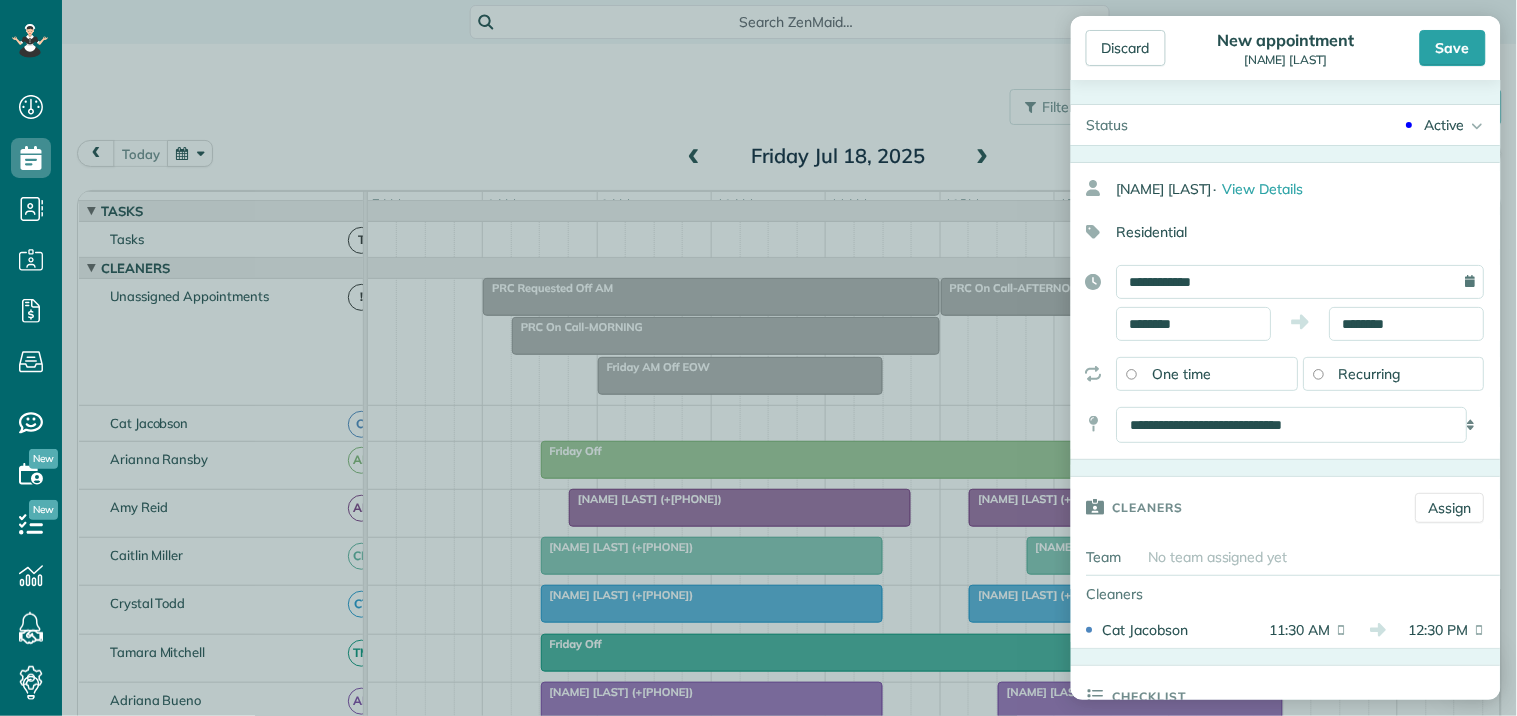 click 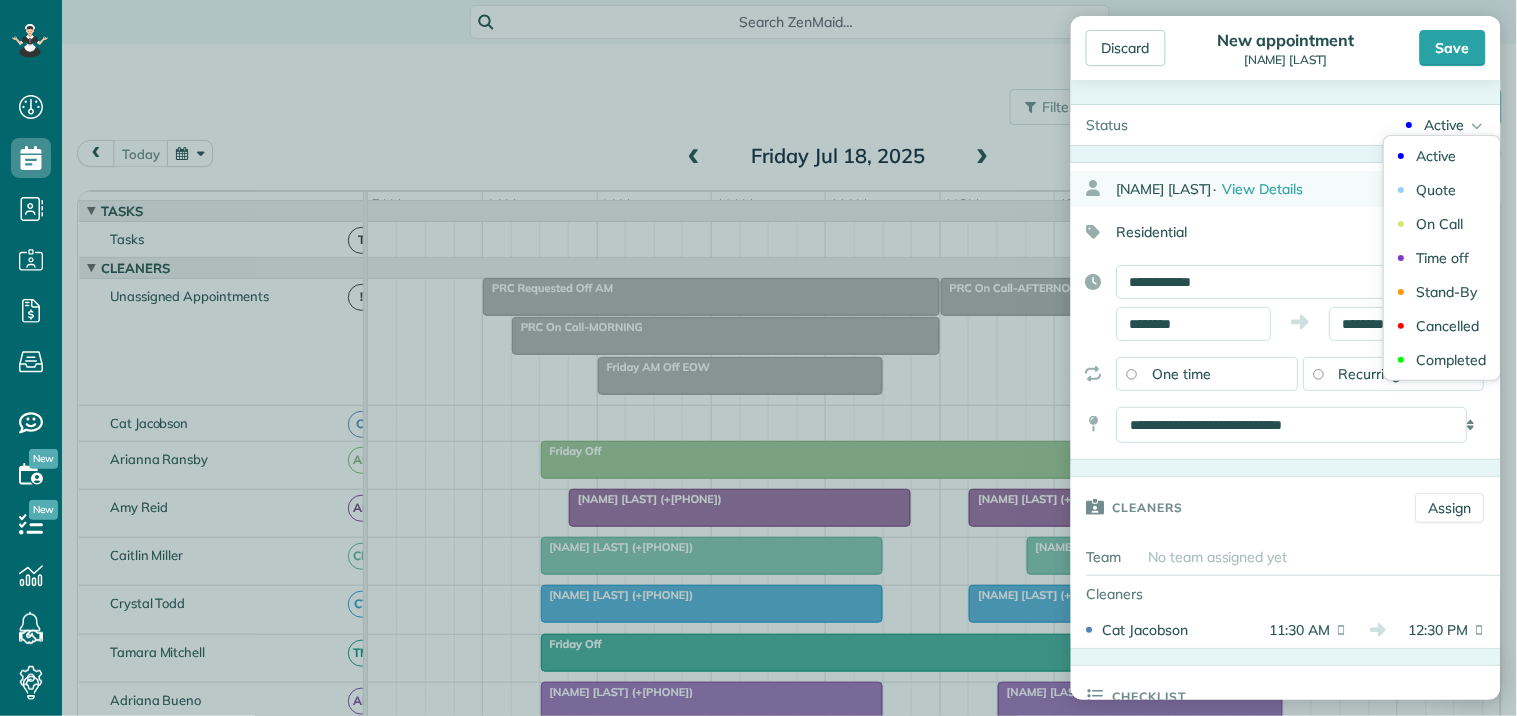 click on "Quote" at bounding box center [1443, 190] 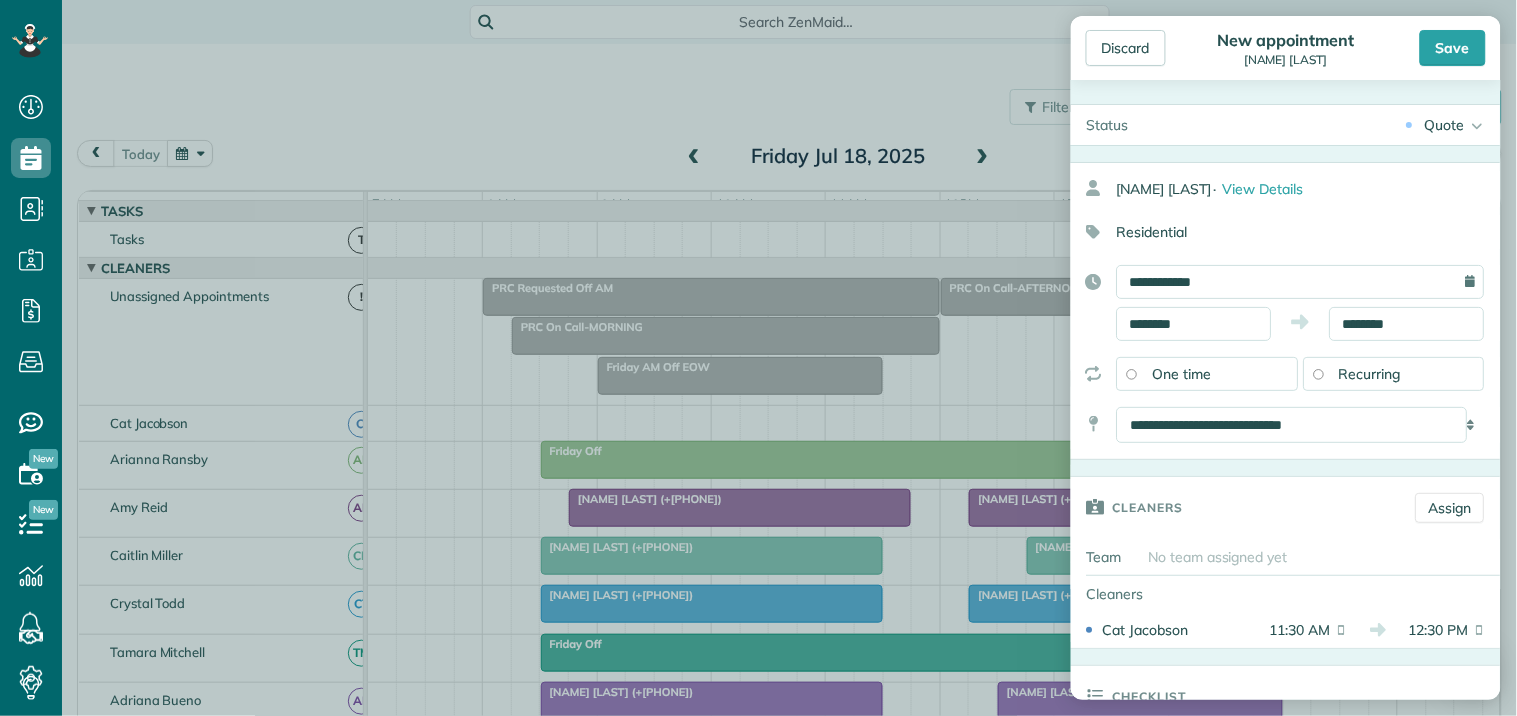 click on "Save" at bounding box center [1453, 48] 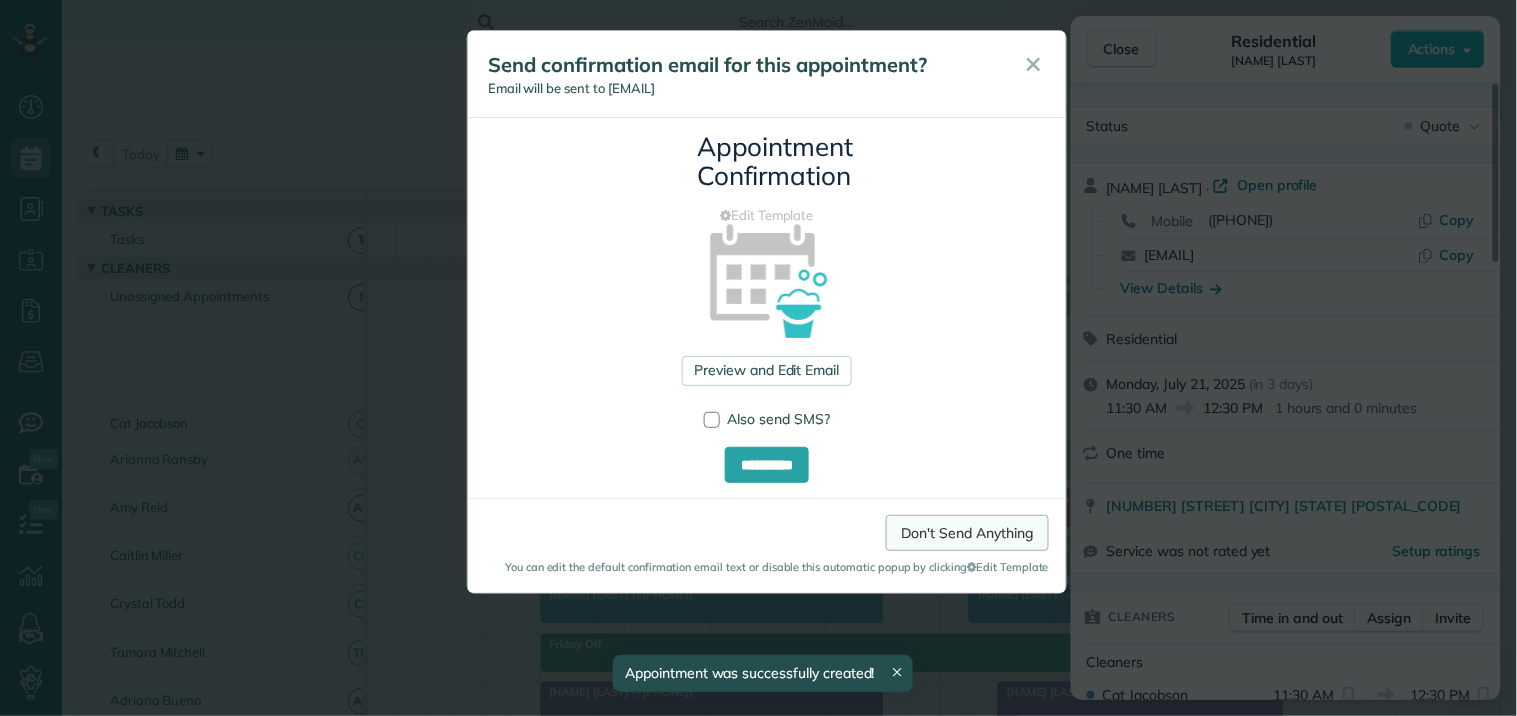 click on "Don't Send Anything" at bounding box center [967, 533] 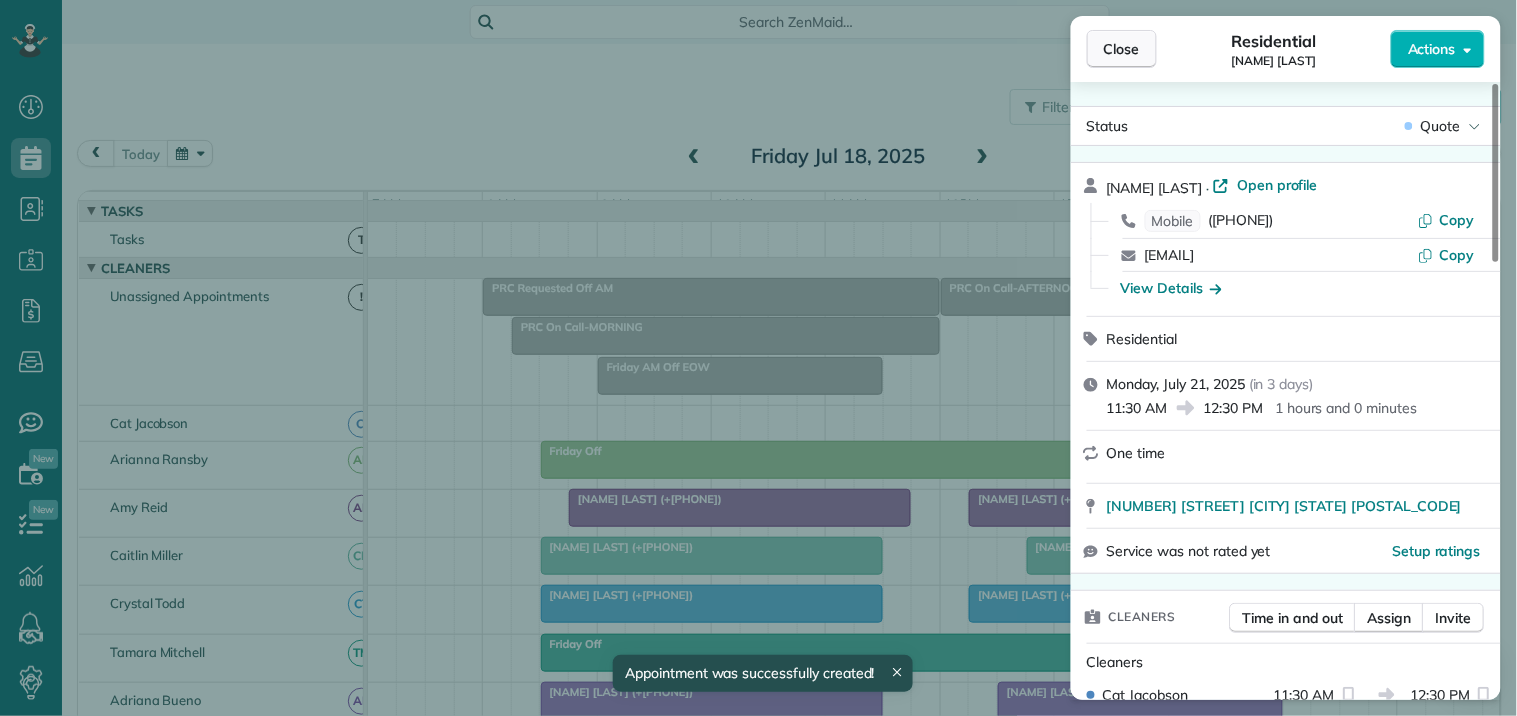 click on "Close" at bounding box center (1122, 49) 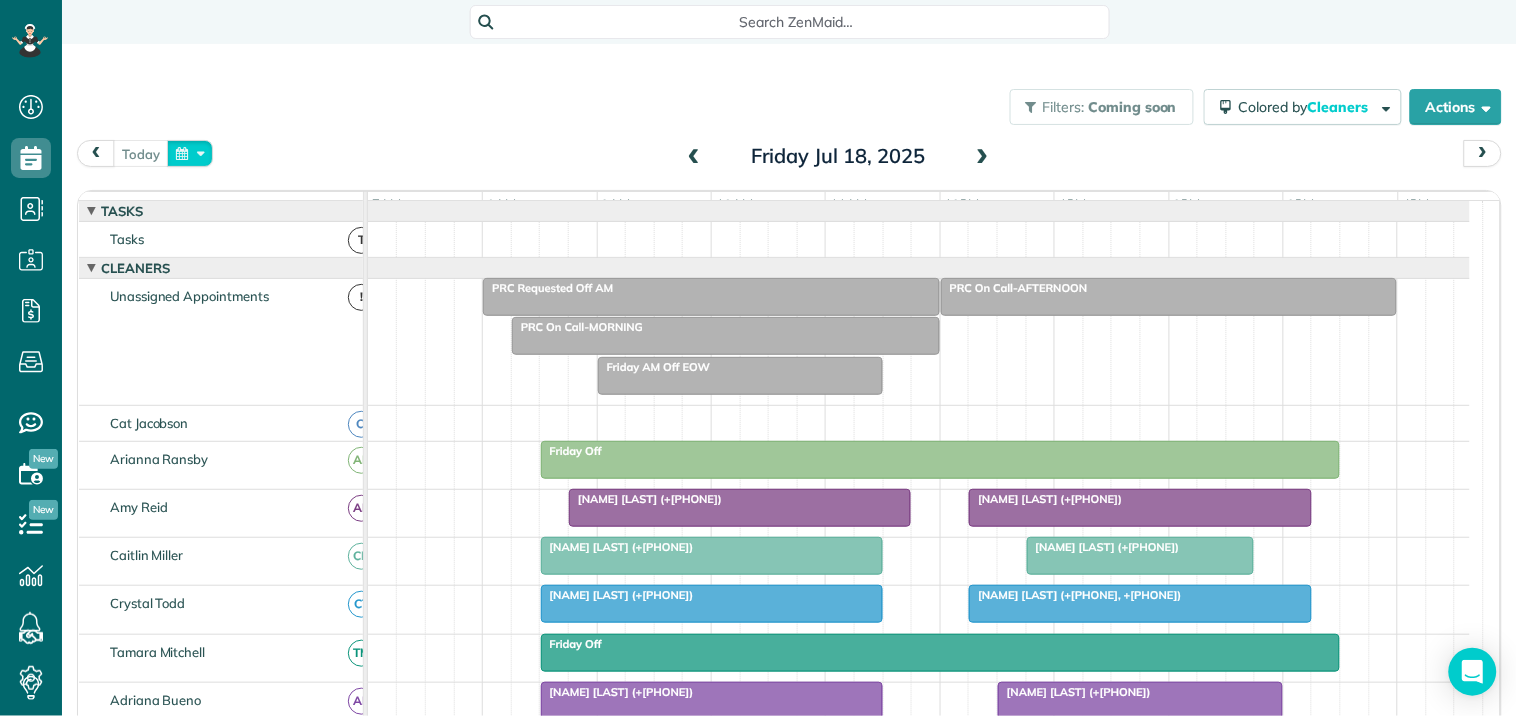 click at bounding box center [190, 153] 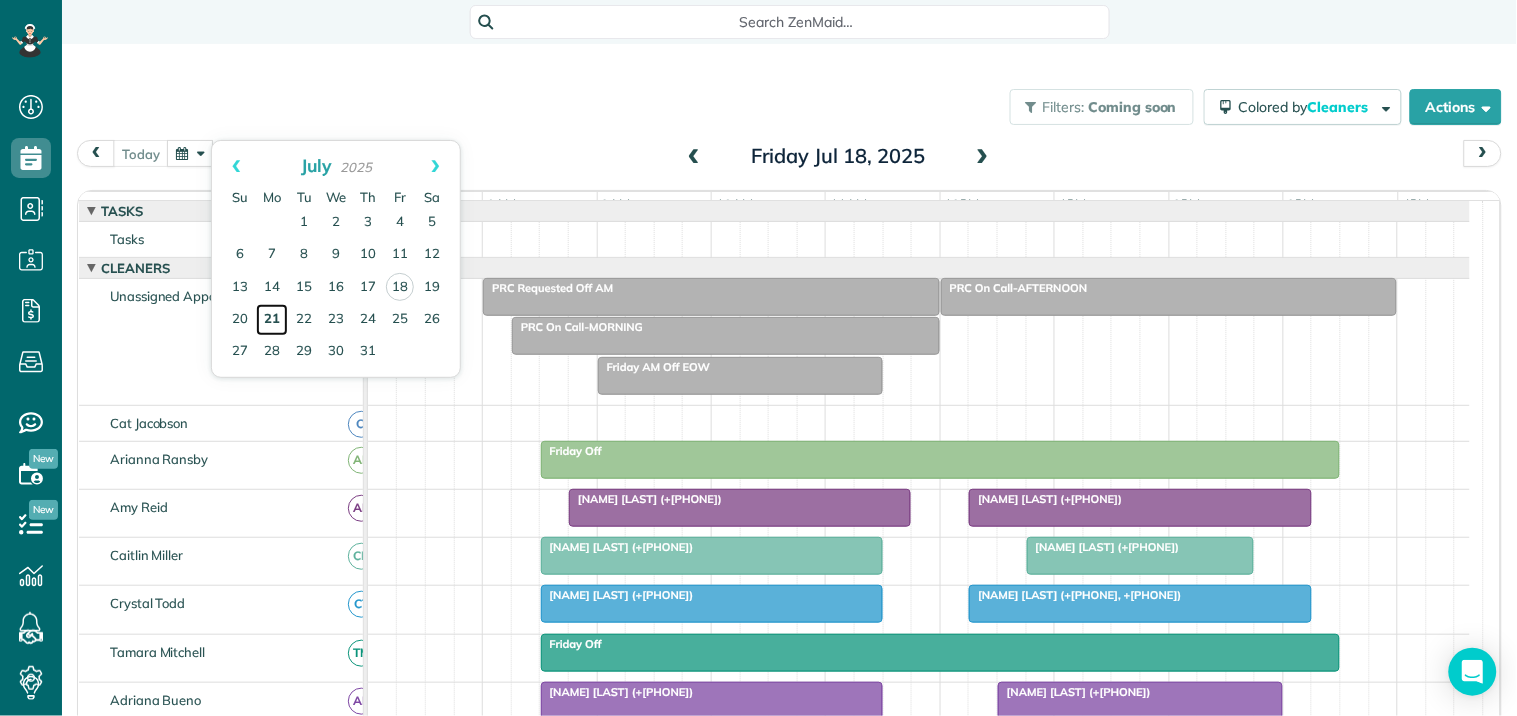 click on "21" at bounding box center (272, 320) 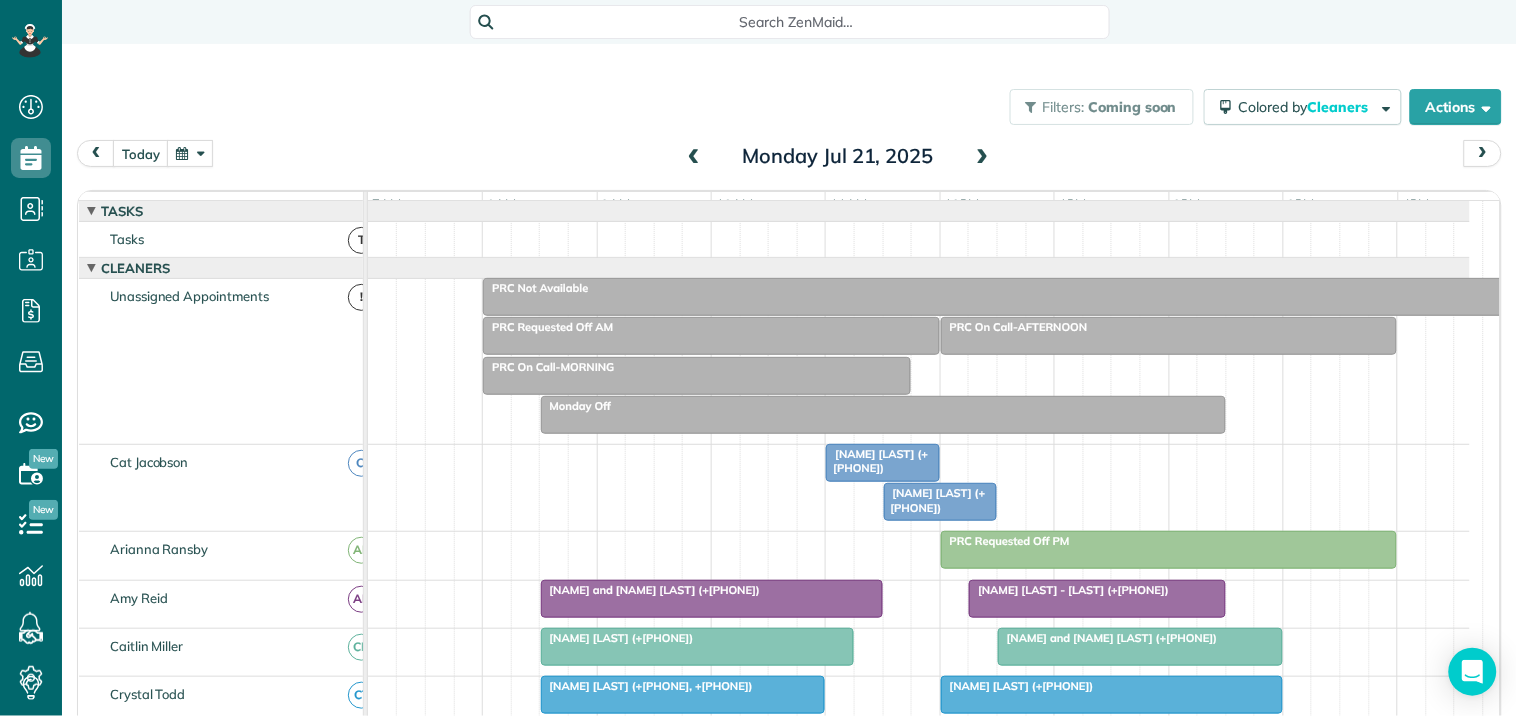 scroll, scrollTop: 84, scrollLeft: 0, axis: vertical 